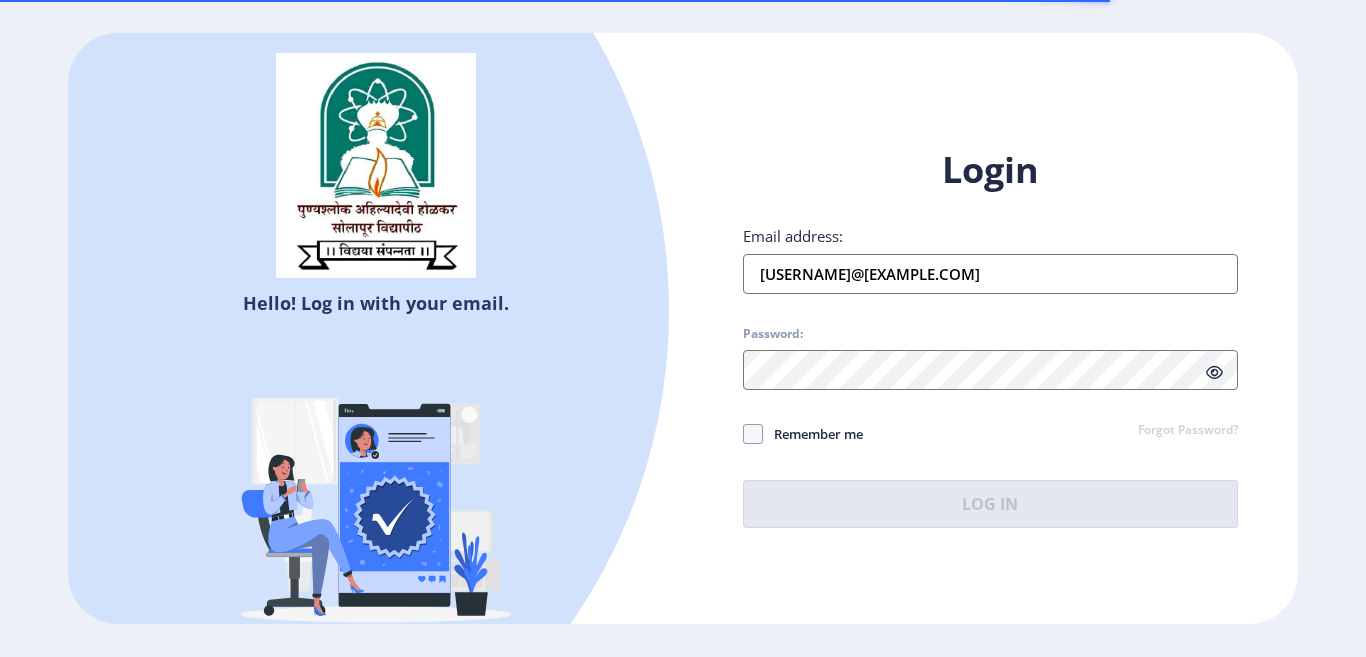 scroll, scrollTop: 0, scrollLeft: 0, axis: both 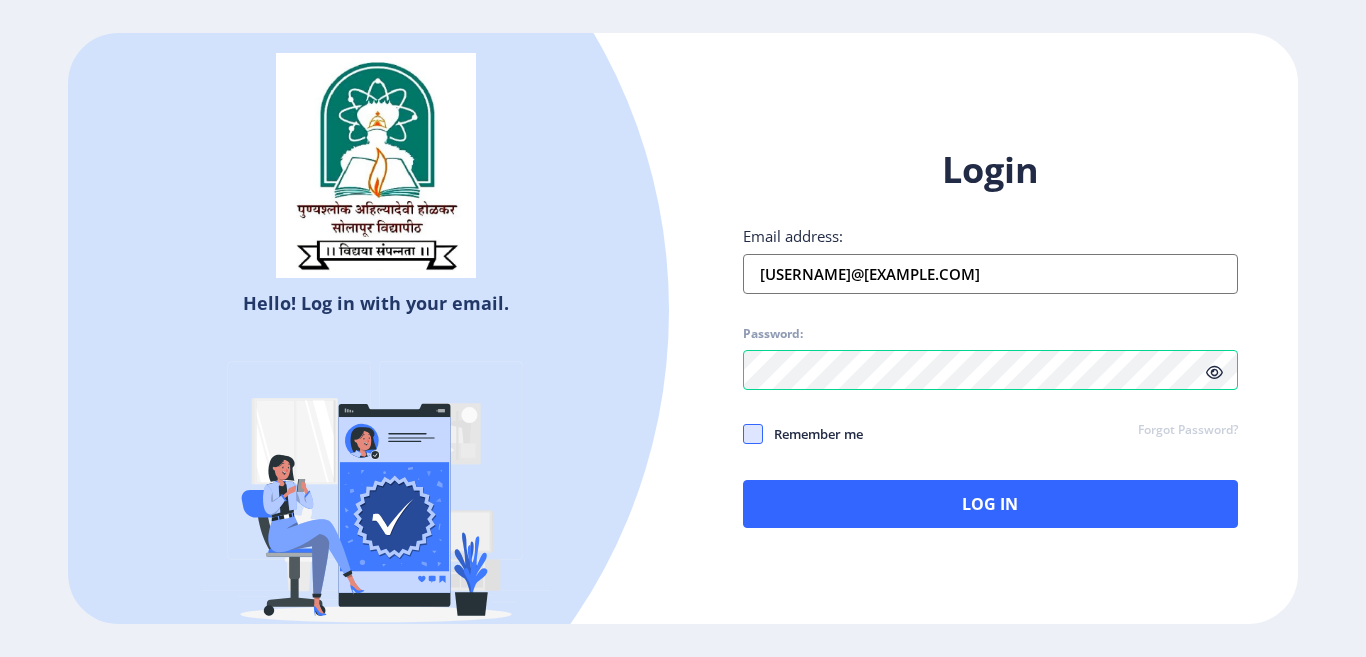 click 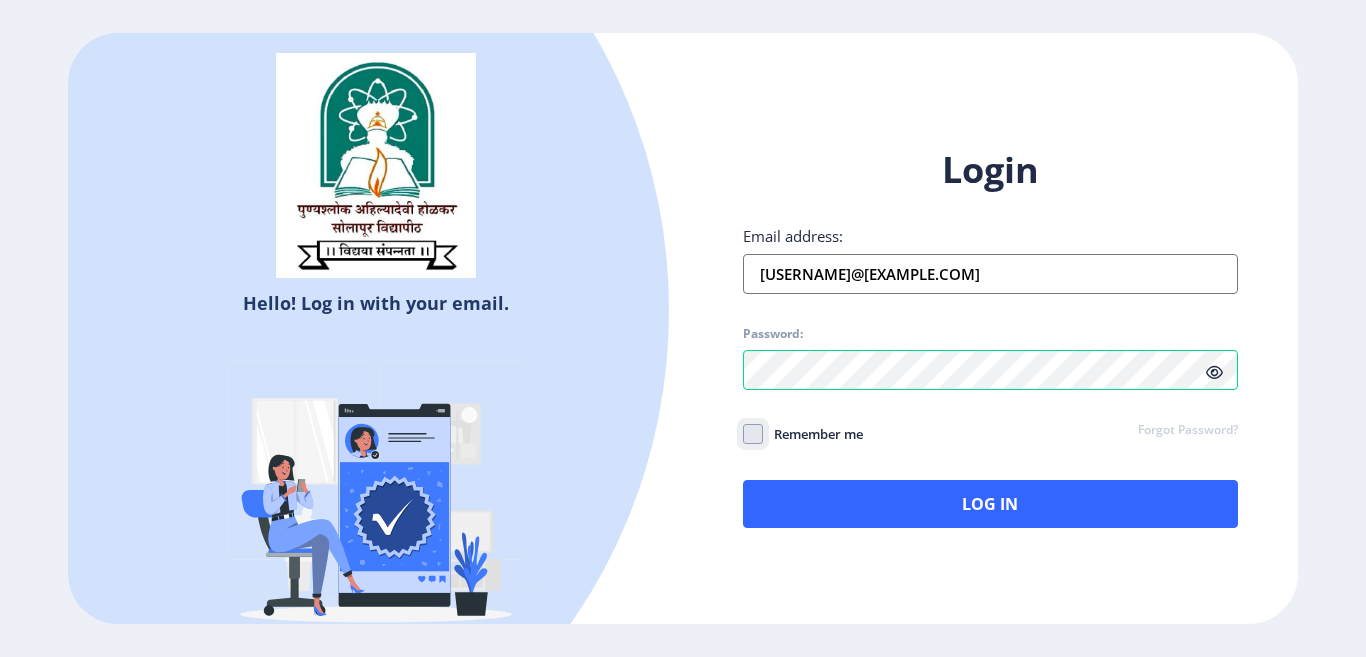 click on "Remember me" 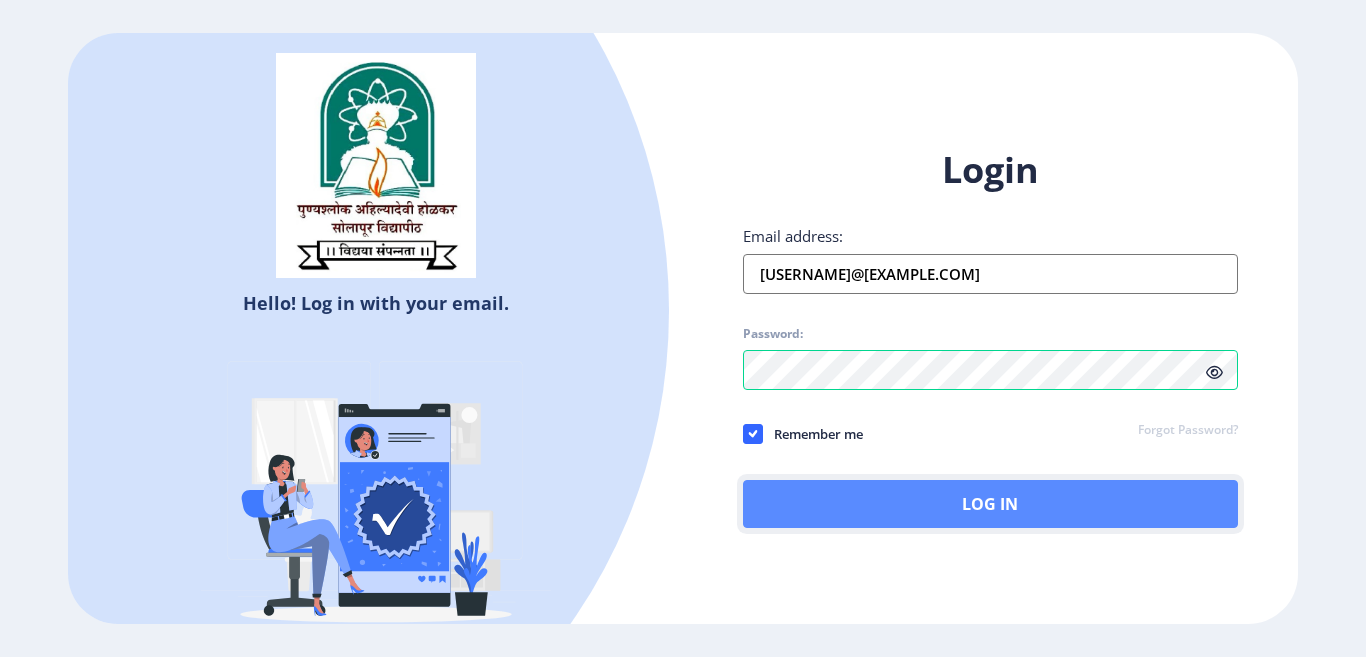 click on "Log In" 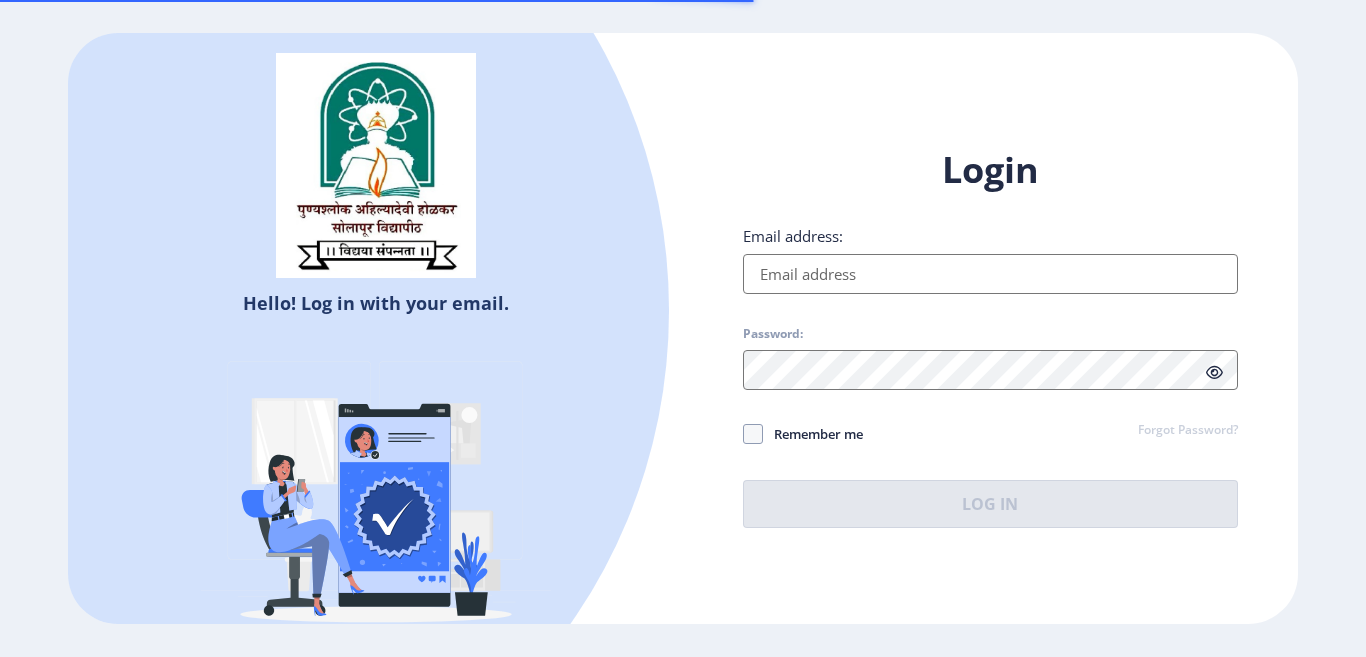 scroll, scrollTop: 0, scrollLeft: 0, axis: both 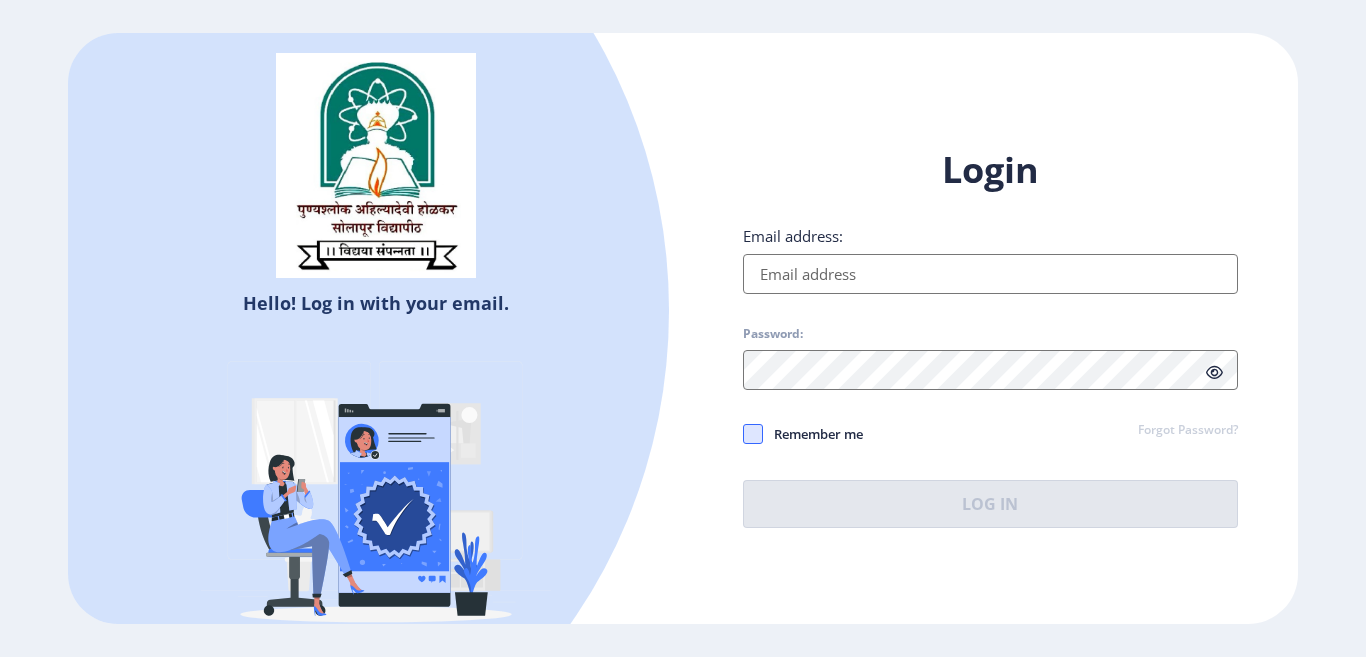 type on "[EMAIL]" 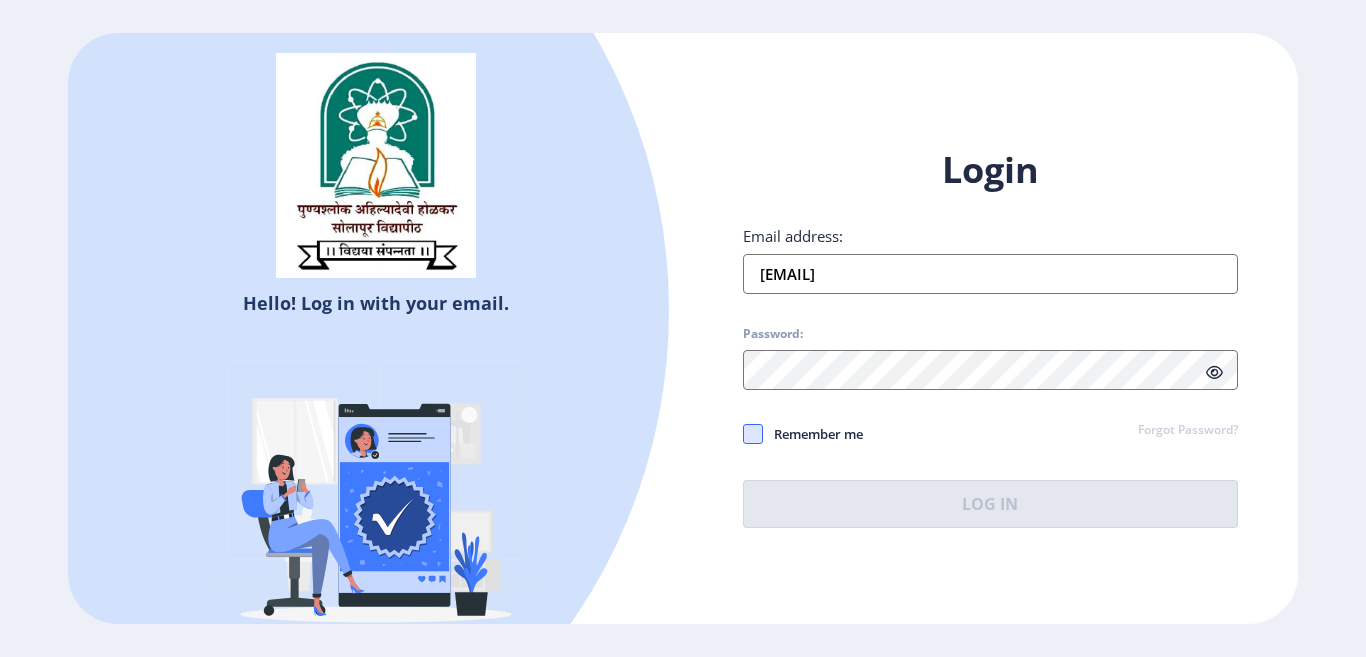click 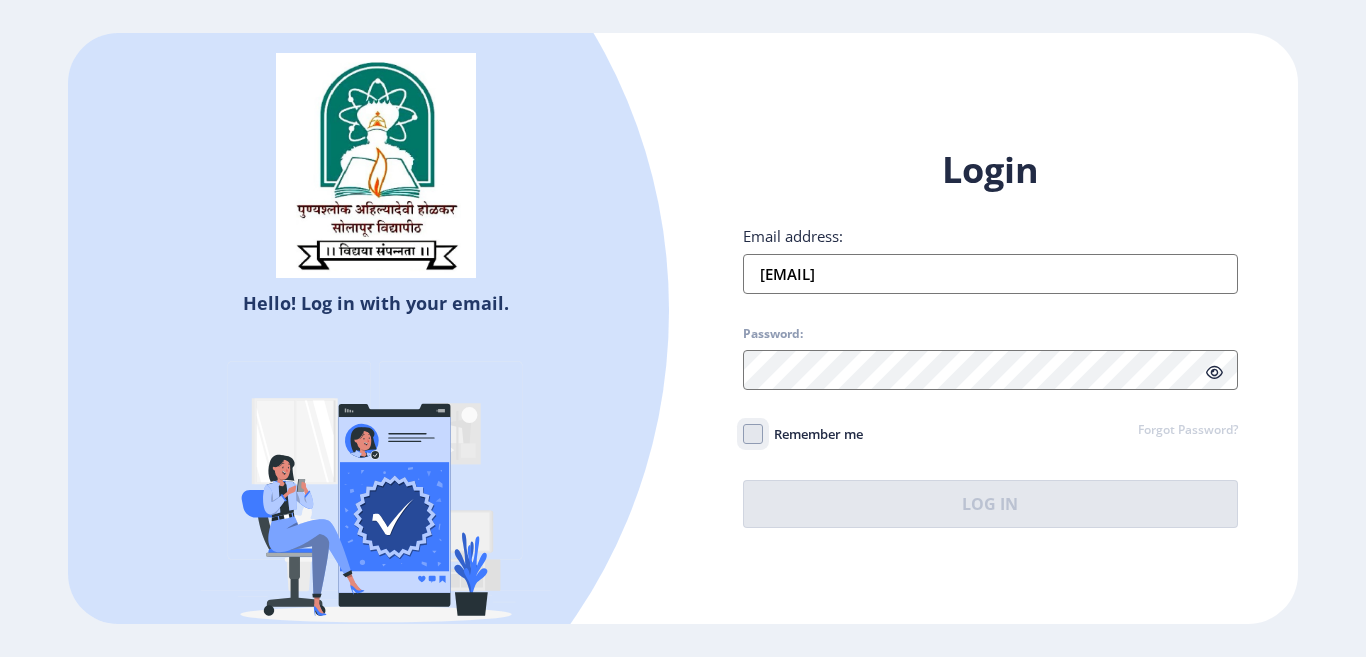 click on "Remember me" 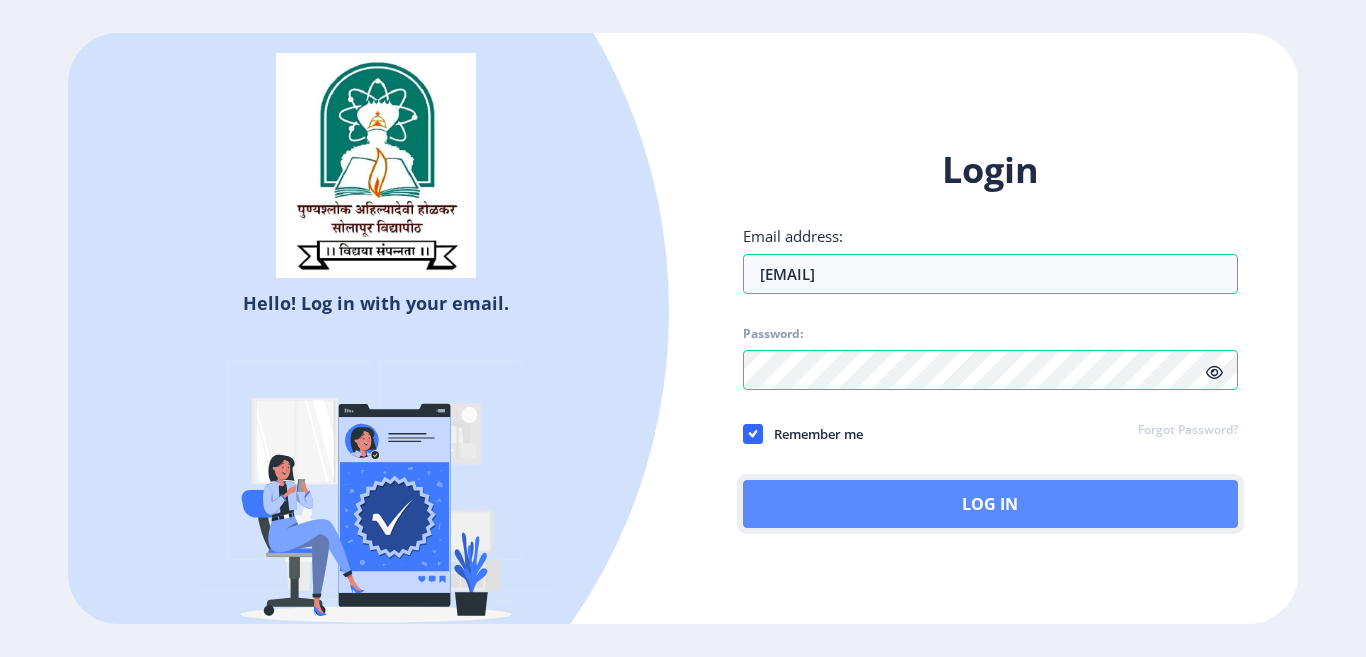 click on "Log In" 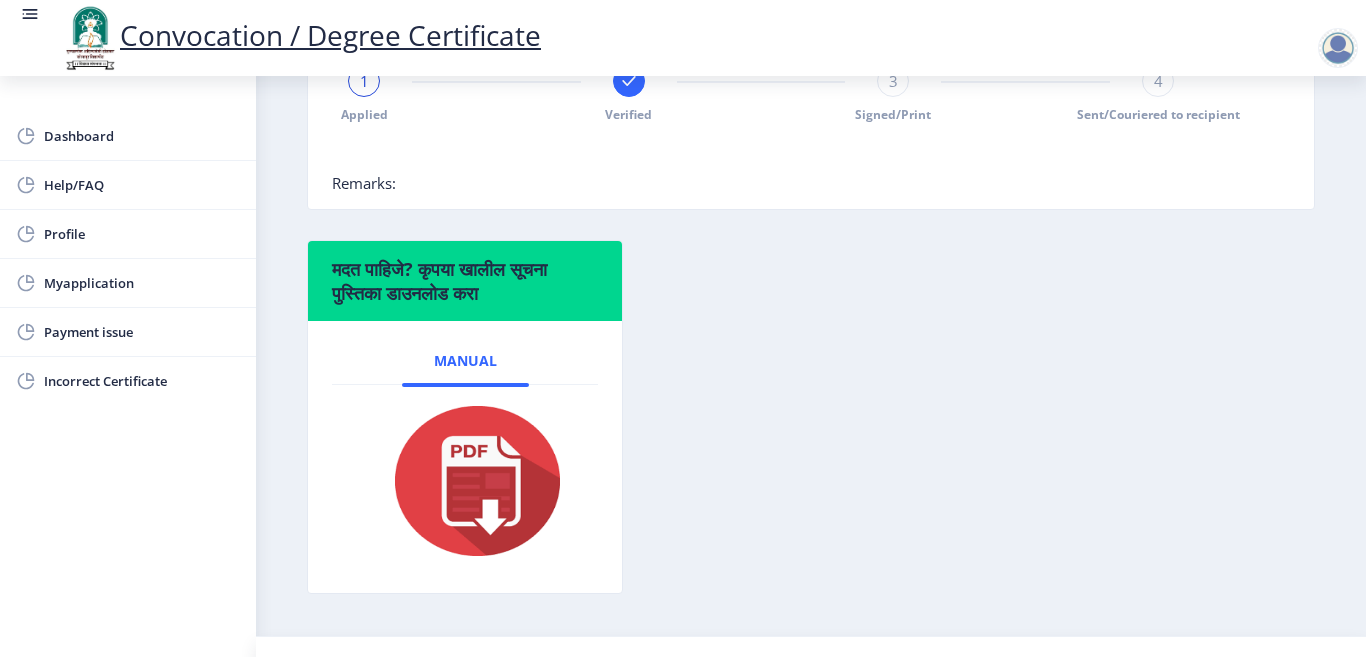 scroll, scrollTop: 589, scrollLeft: 0, axis: vertical 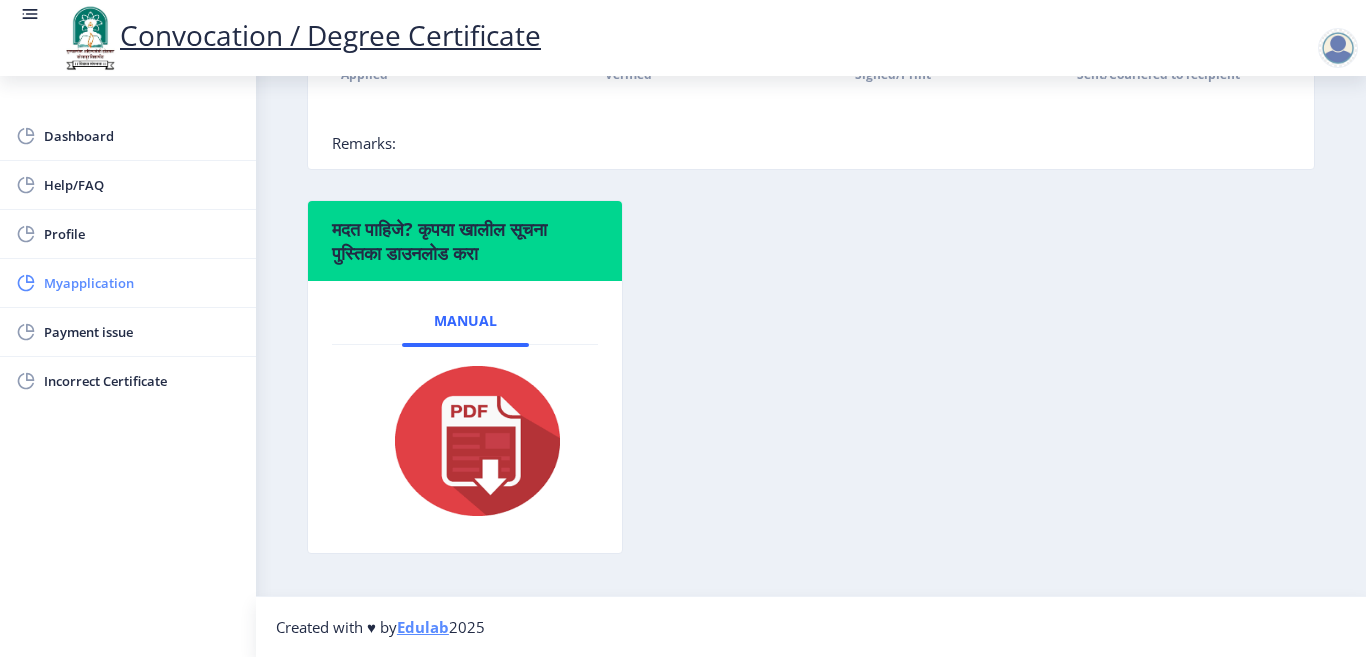 click on "Myapplication" 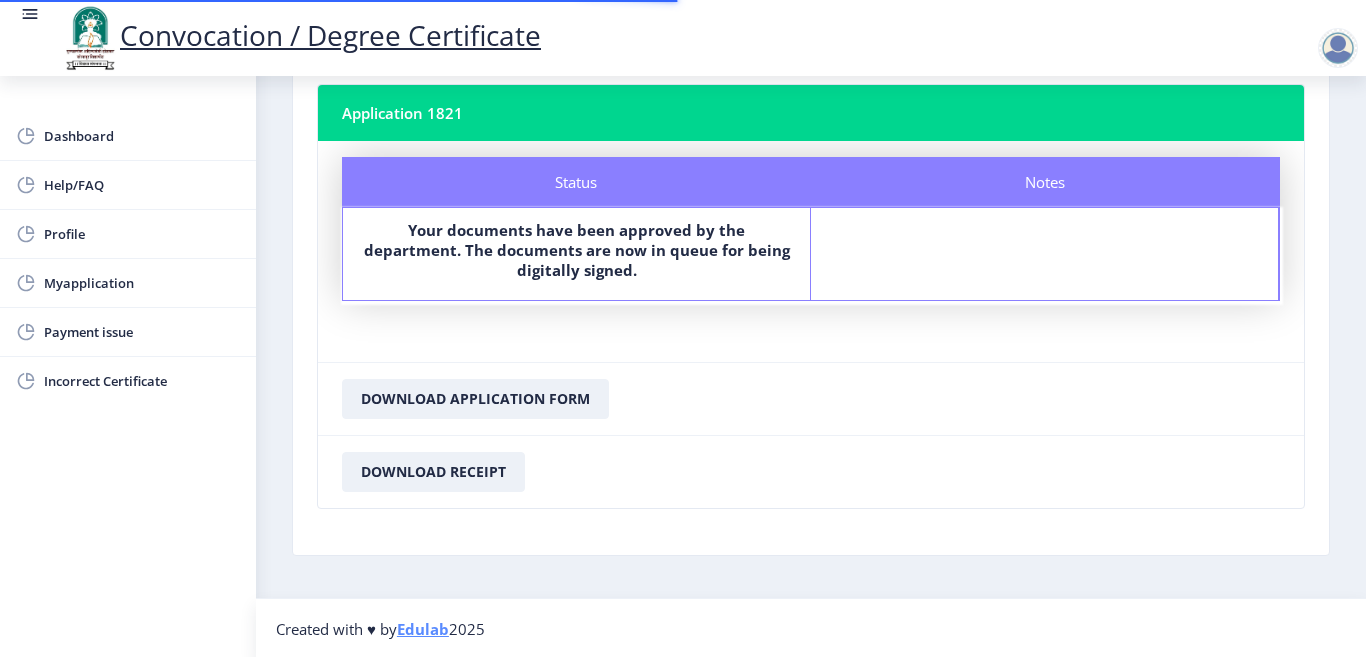 scroll, scrollTop: 119, scrollLeft: 0, axis: vertical 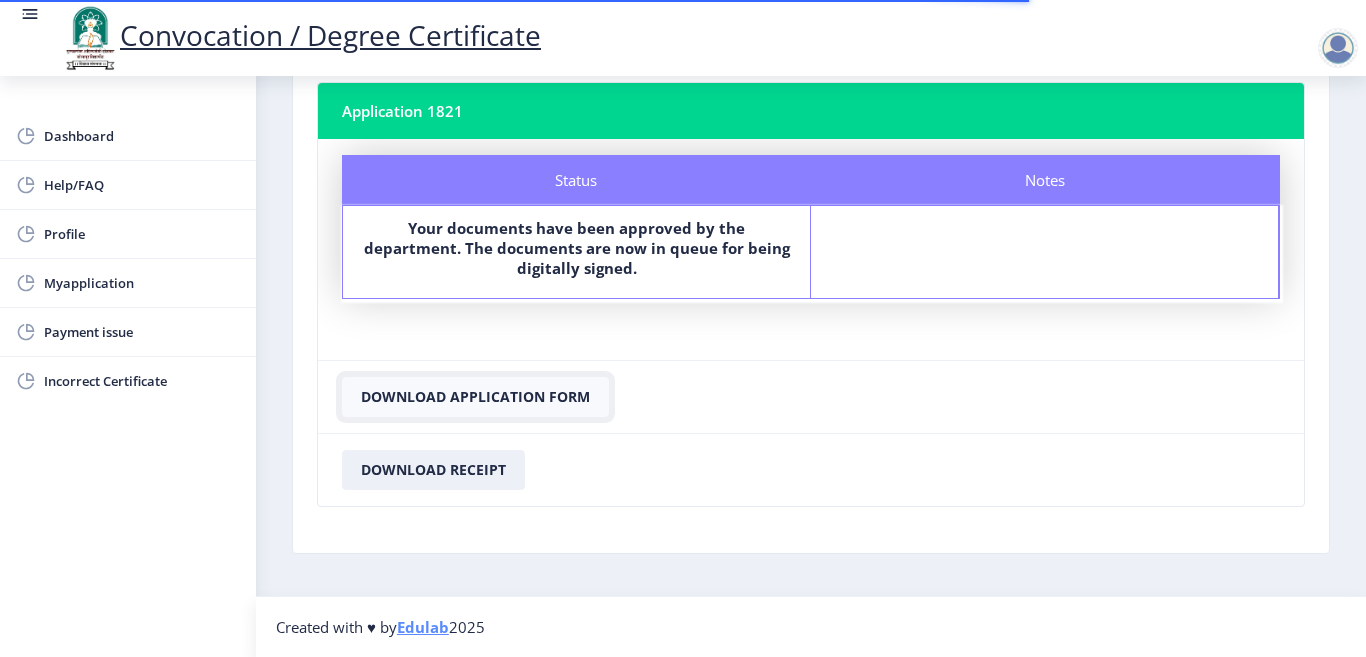 click on "Download Application Form" 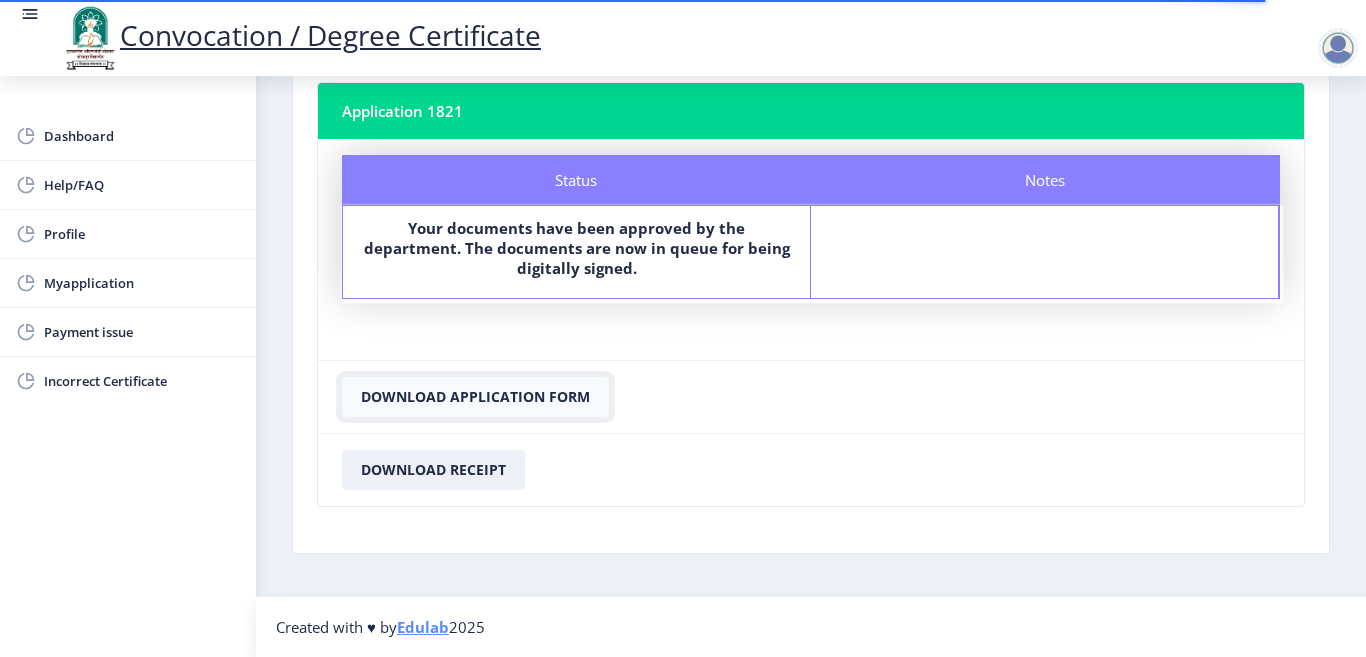 click on "Download Application Form" 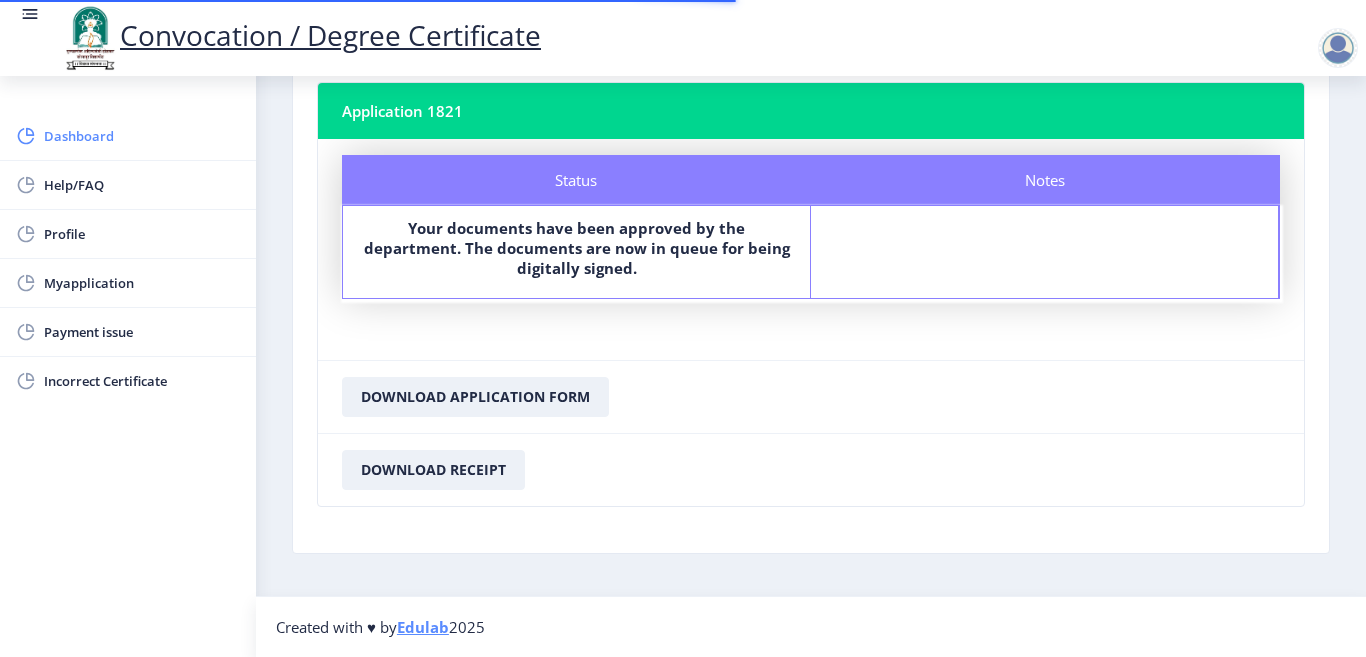 click on "Dashboard" 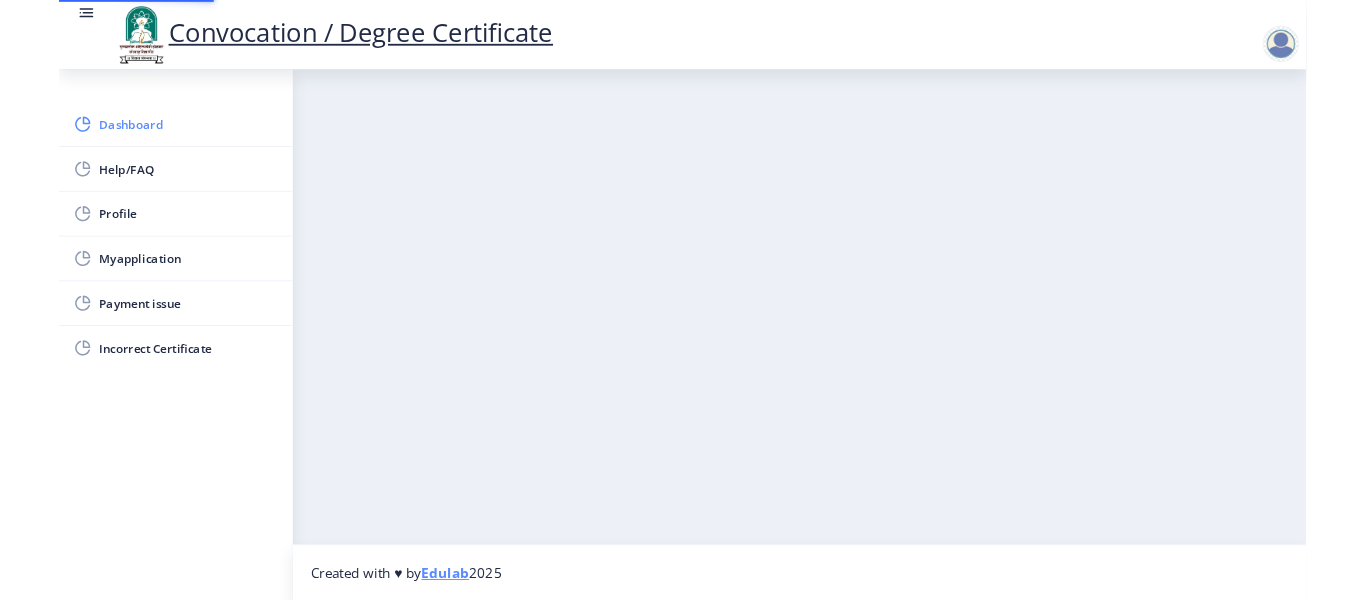 scroll, scrollTop: 0, scrollLeft: 0, axis: both 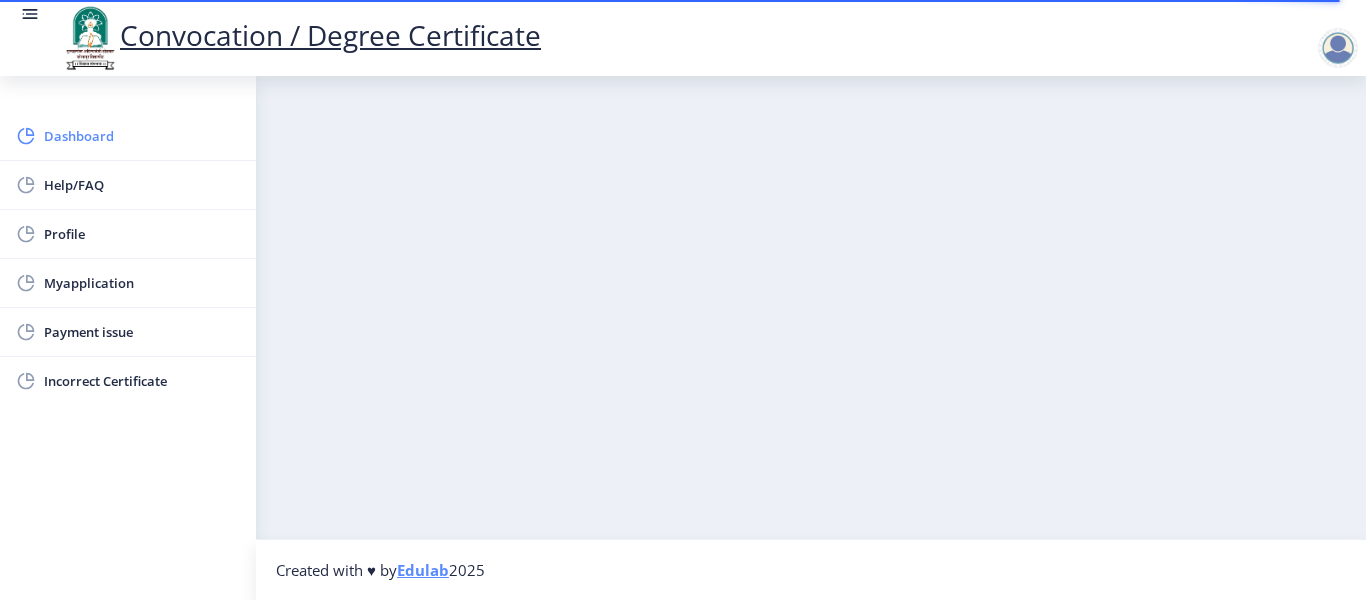 click on "Dashboard" 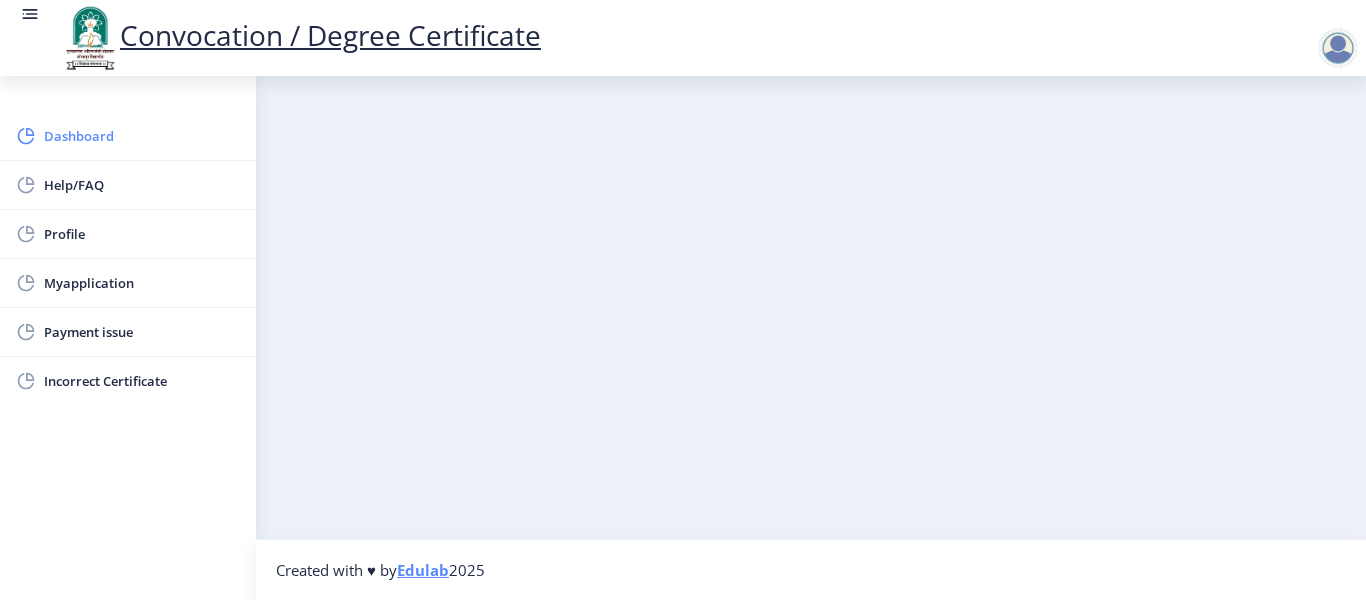 click on "Dashboard" 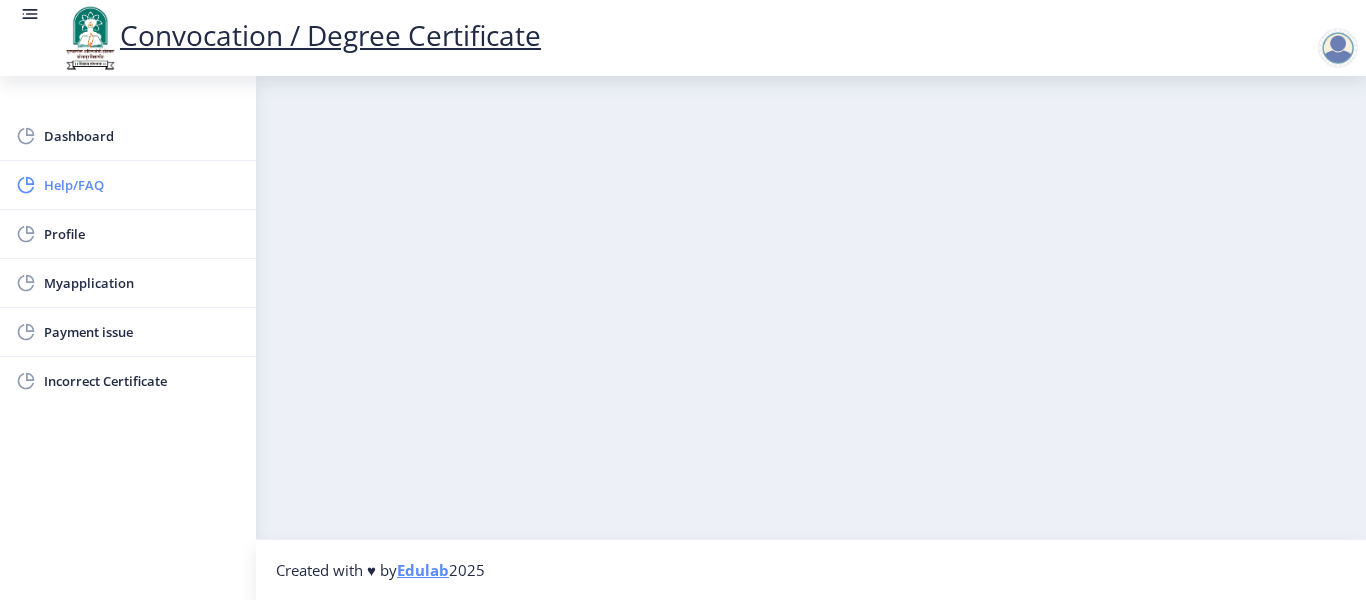 click on "Help/FAQ" 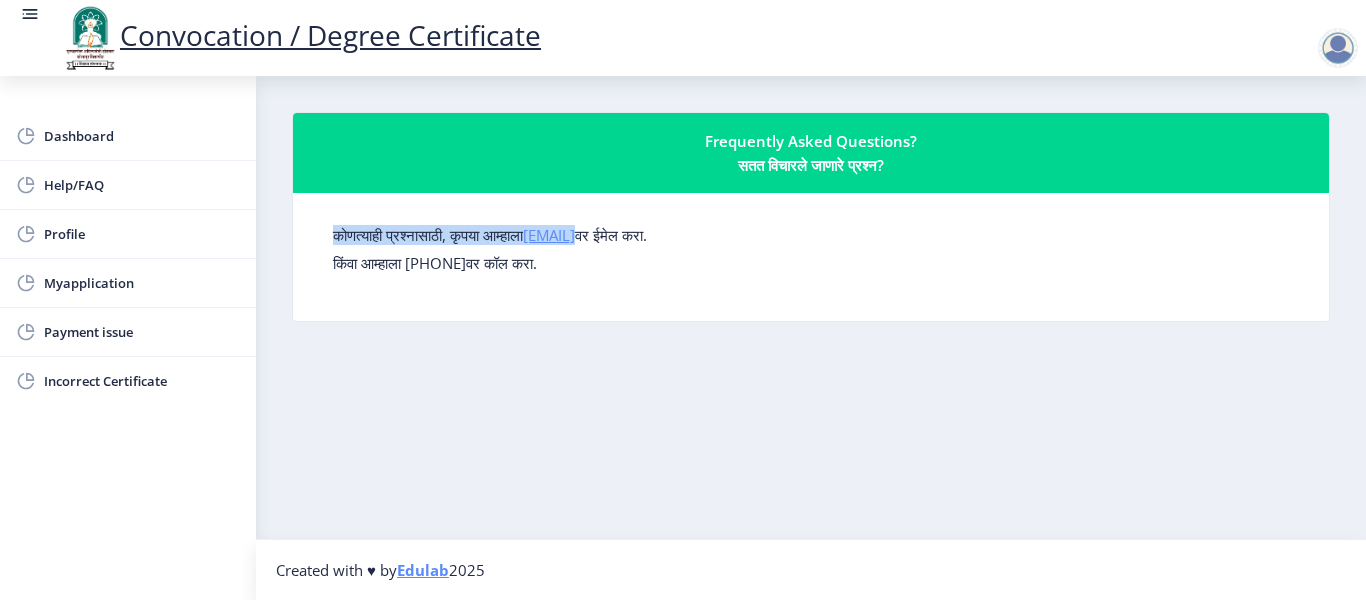 drag, startPoint x: 718, startPoint y: 222, endPoint x: 596, endPoint y: 227, distance: 122.10242 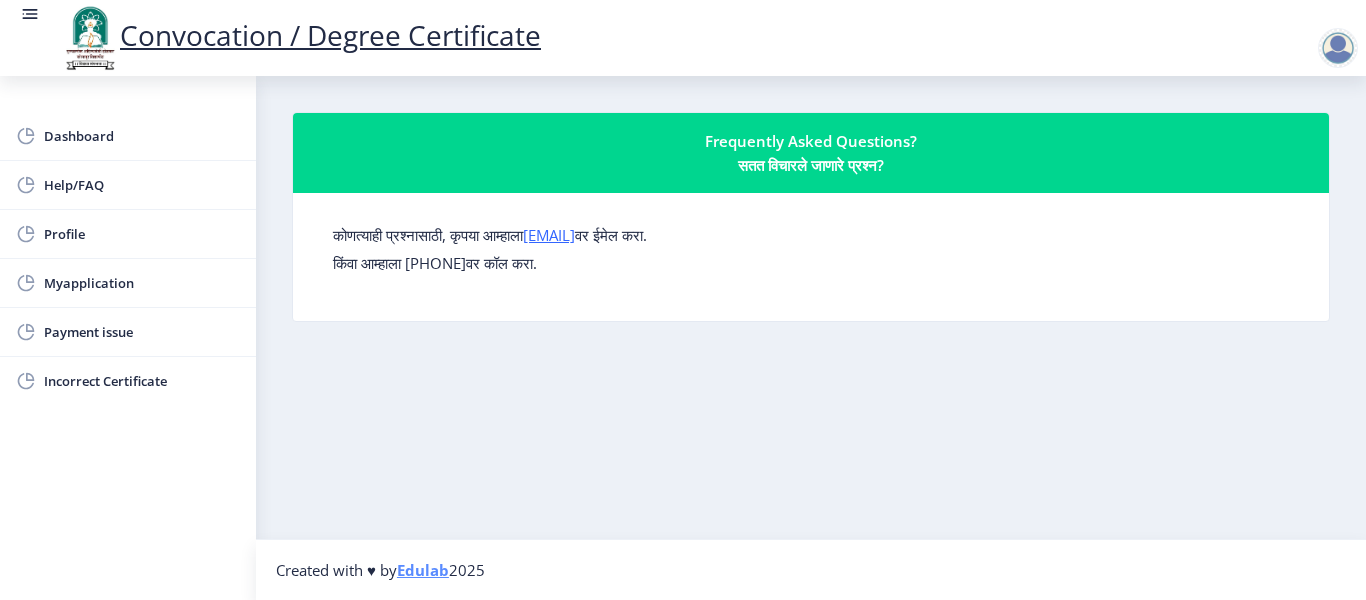 drag, startPoint x: 688, startPoint y: 330, endPoint x: 691, endPoint y: 349, distance: 19.235384 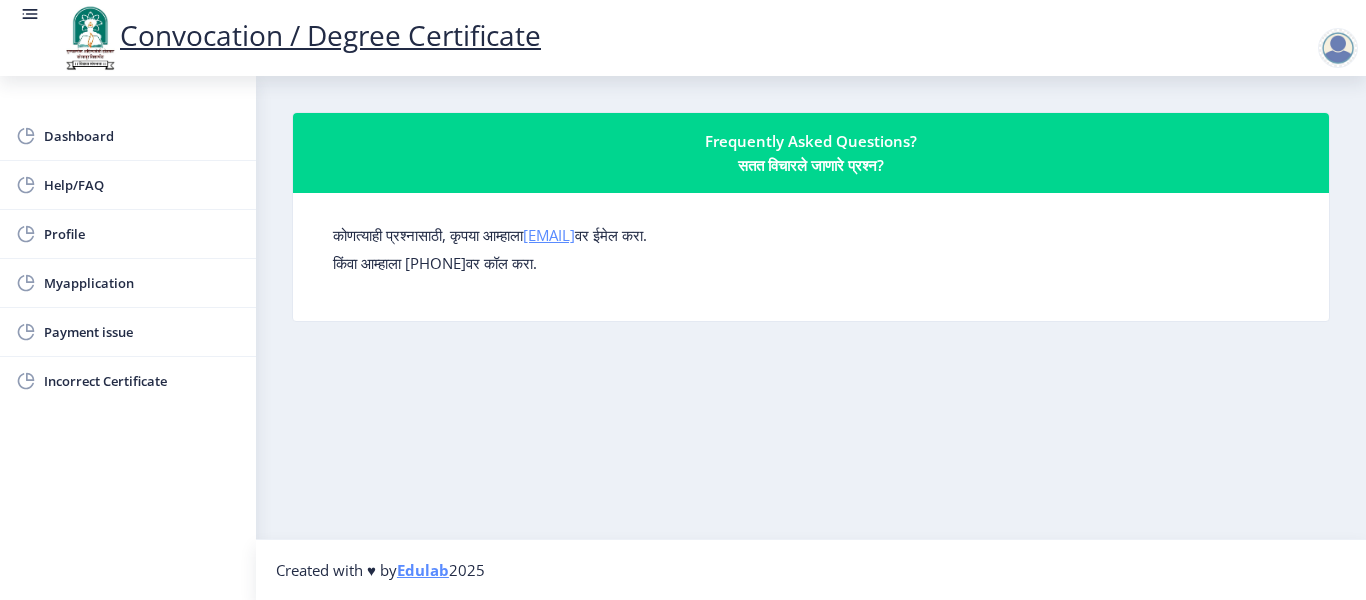 drag, startPoint x: 552, startPoint y: 212, endPoint x: 603, endPoint y: 237, distance: 56.797886 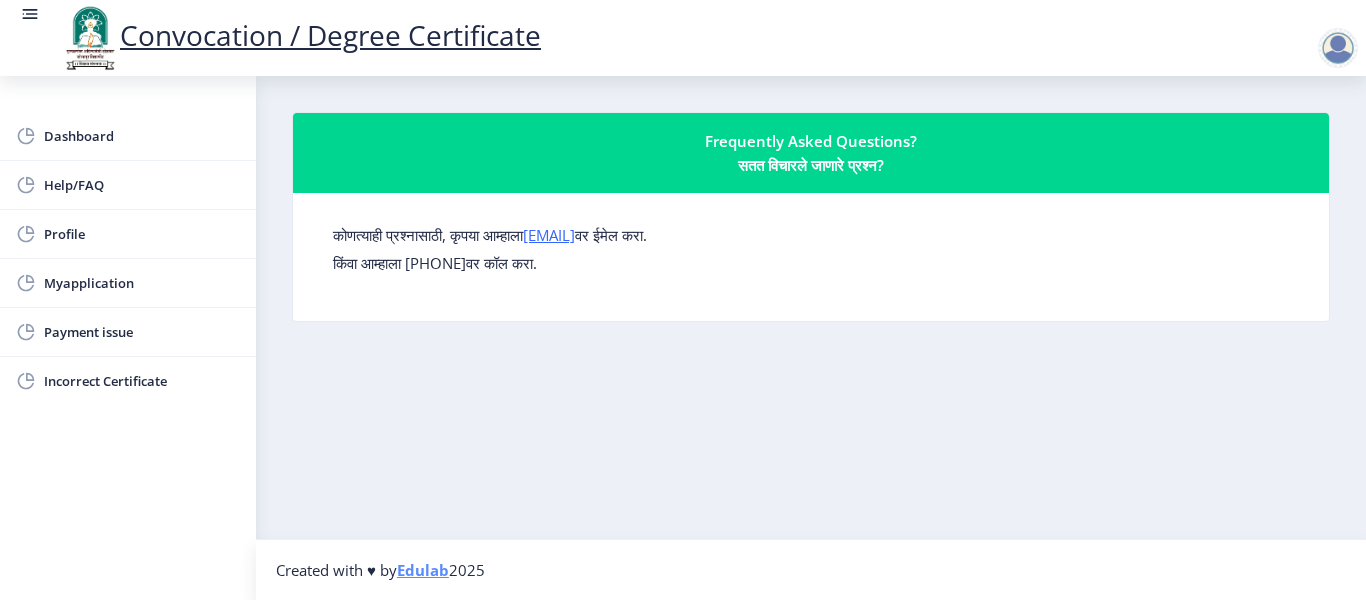 click on "Frequently Asked Questions?  सतत विचारले जाणारे प्रश्न?  कोणत्याही प्रश्नासाठी, कृपया आम्हाला  [EMAIL]  वर ईमेल करा. किंवा आम्हाला [PHONE]वर कॉल करा." 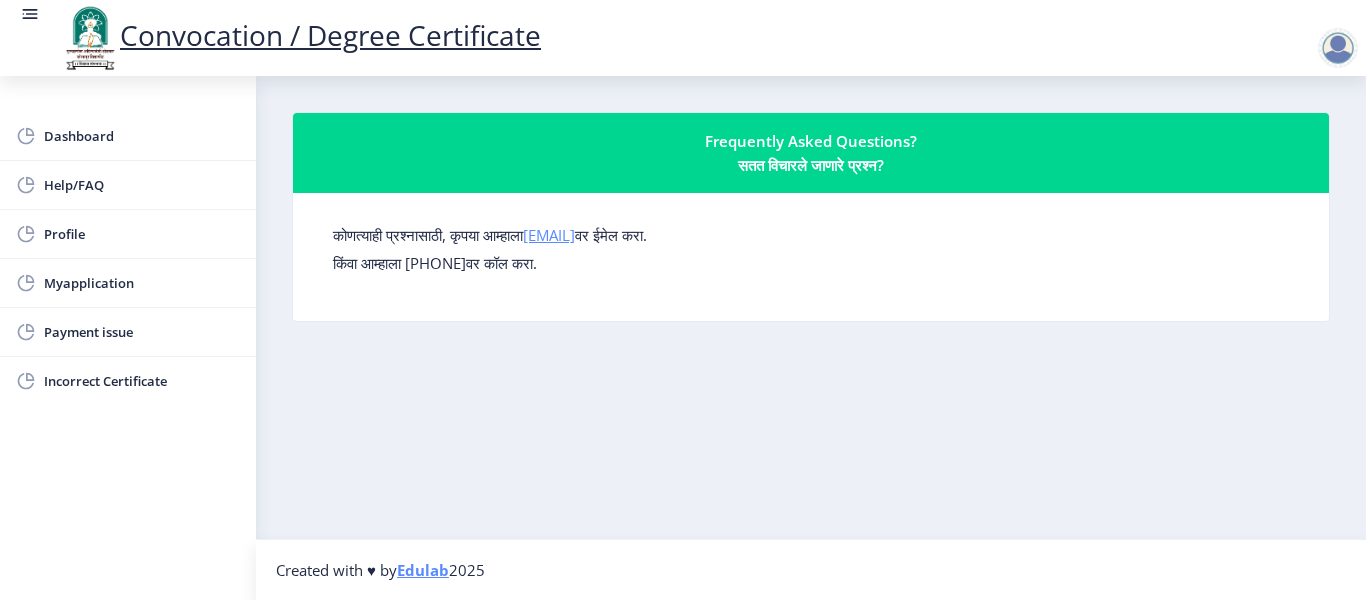 drag, startPoint x: 722, startPoint y: 245, endPoint x: 547, endPoint y: 241, distance: 175.04572 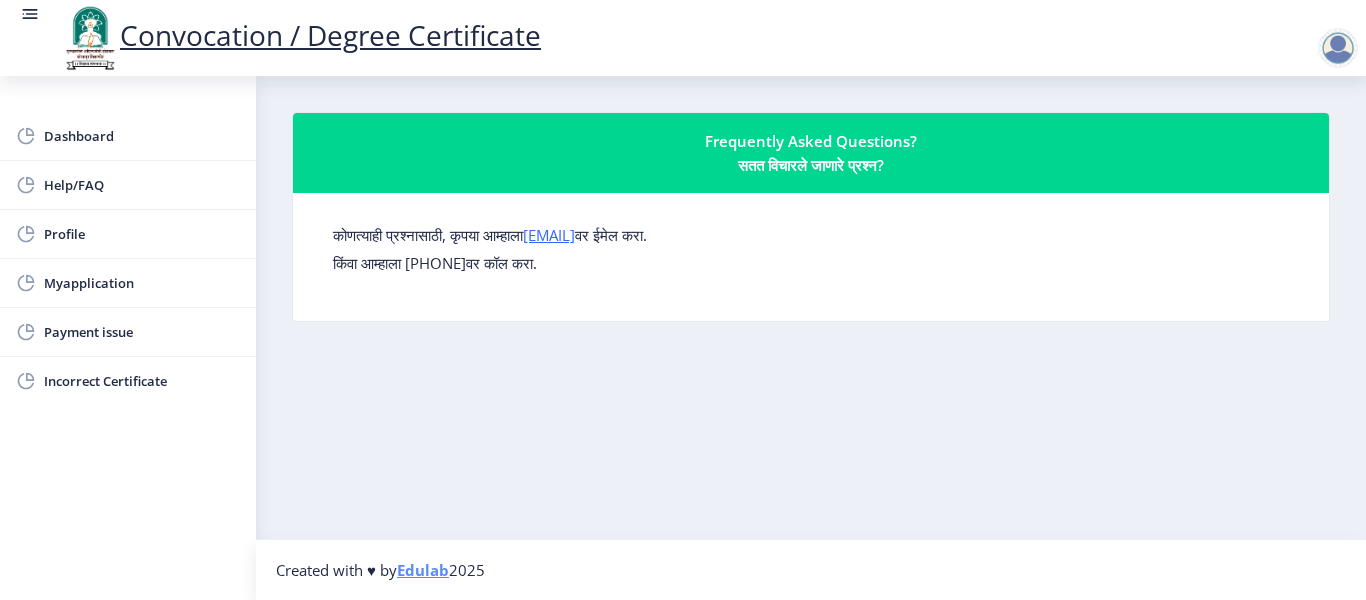 click on "कोणत्याही प्रश्नासाठी, कृपया आम्हाला  [EMAIL]  वर ईमेल करा. किंवा आम्हाला [PHONE]वर कॉल करा." 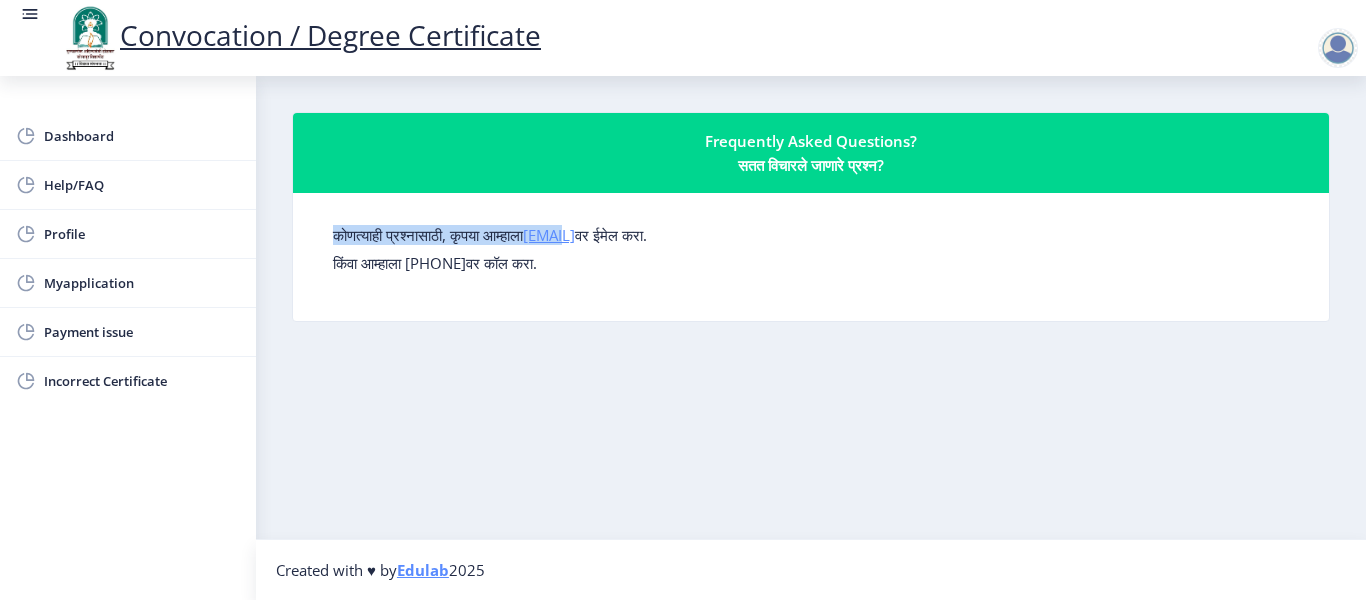 drag, startPoint x: 547, startPoint y: 222, endPoint x: 580, endPoint y: 228, distance: 33.54102 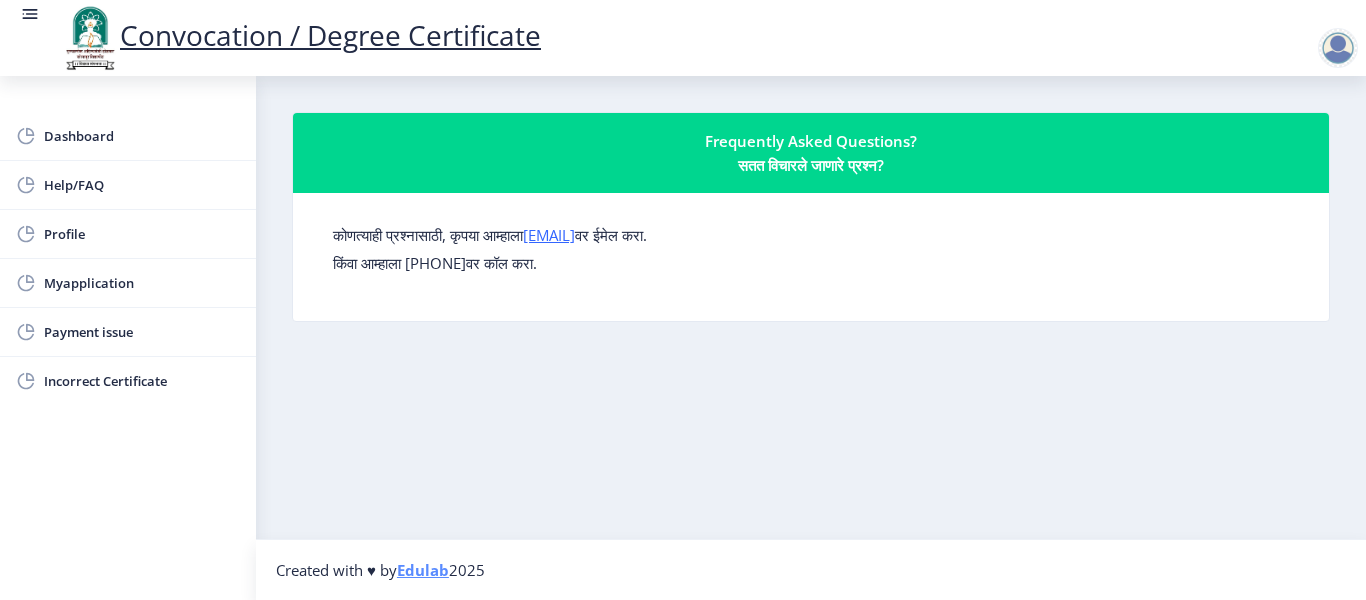 click on "कोणत्याही प्रश्नासाठी, कृपया आम्हाला  [EMAIL]  वर ईमेल करा. किंवा आम्हाला [PHONE]वर कॉल करा." 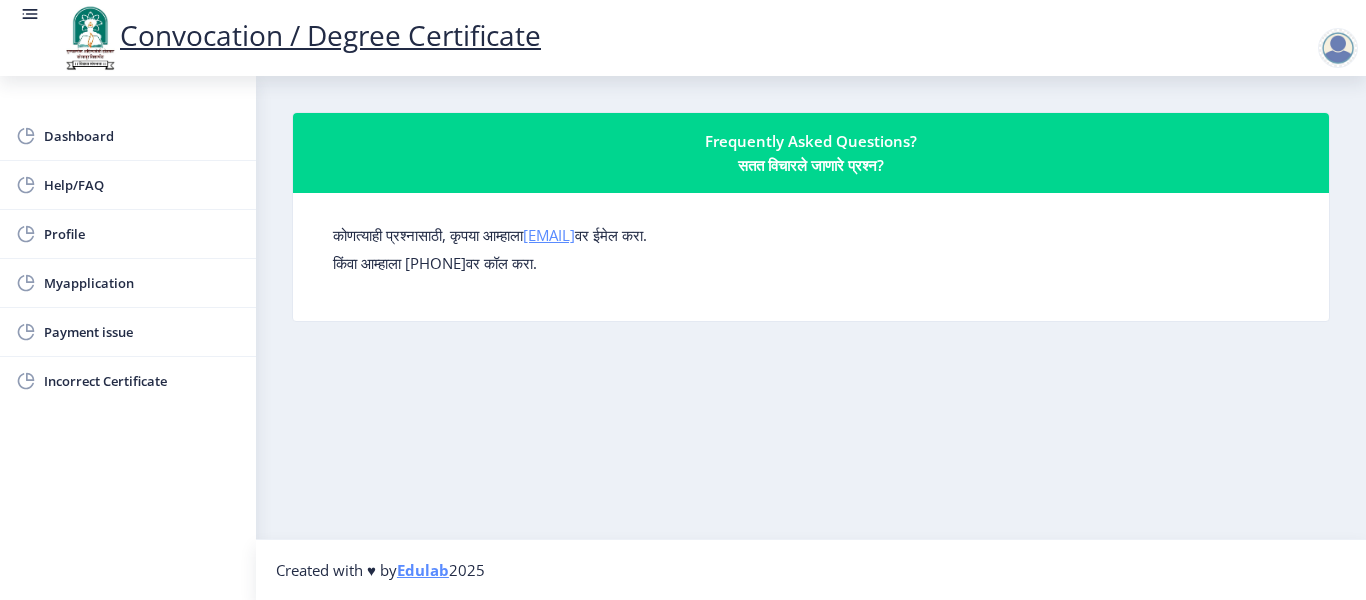drag, startPoint x: 545, startPoint y: 247, endPoint x: 575, endPoint y: 242, distance: 30.413813 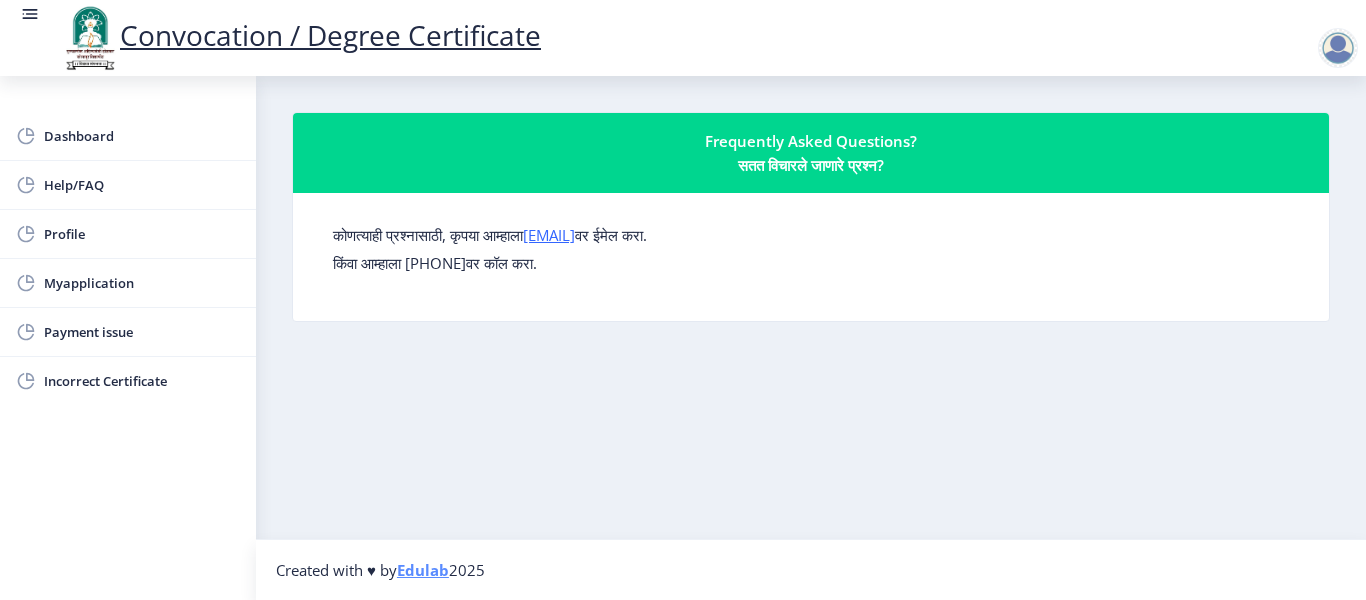 click on "Frequently Asked Questions?  सतत विचारले जाणारे प्रश्न?  कोणत्याही प्रश्नासाठी, कृपया आम्हाला  [EMAIL]  वर ईमेल करा. किंवा आम्हाला [PHONE]वर कॉल करा." 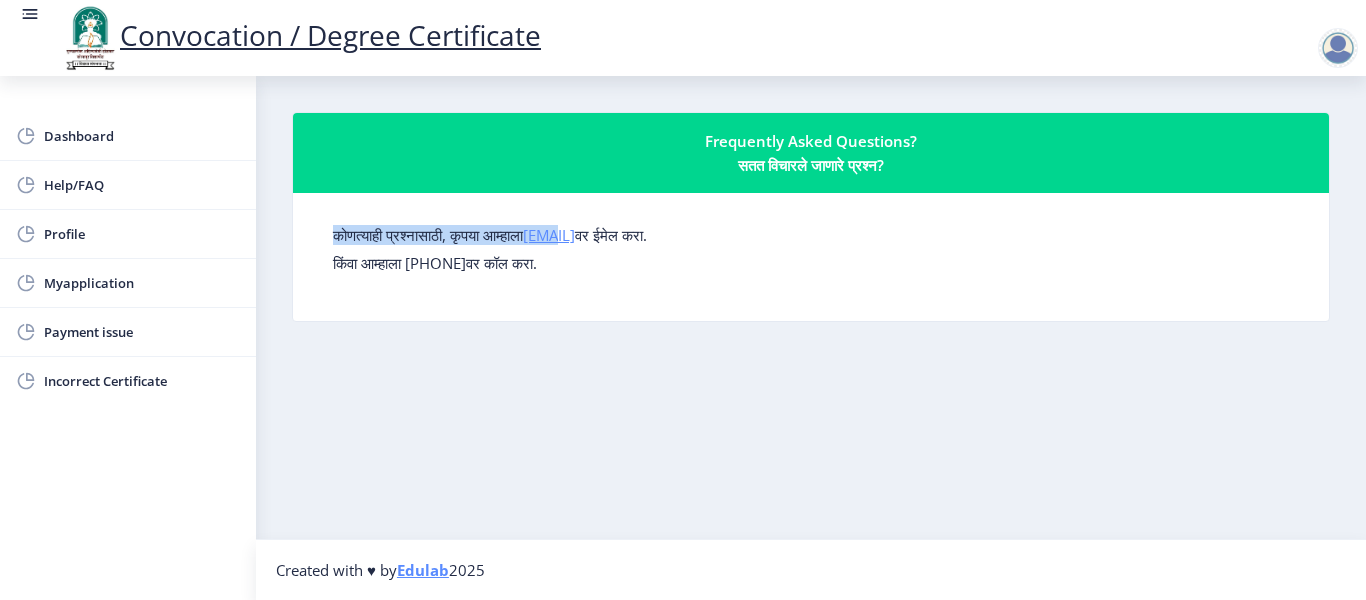 drag, startPoint x: 547, startPoint y: 221, endPoint x: 576, endPoint y: 231, distance: 30.675724 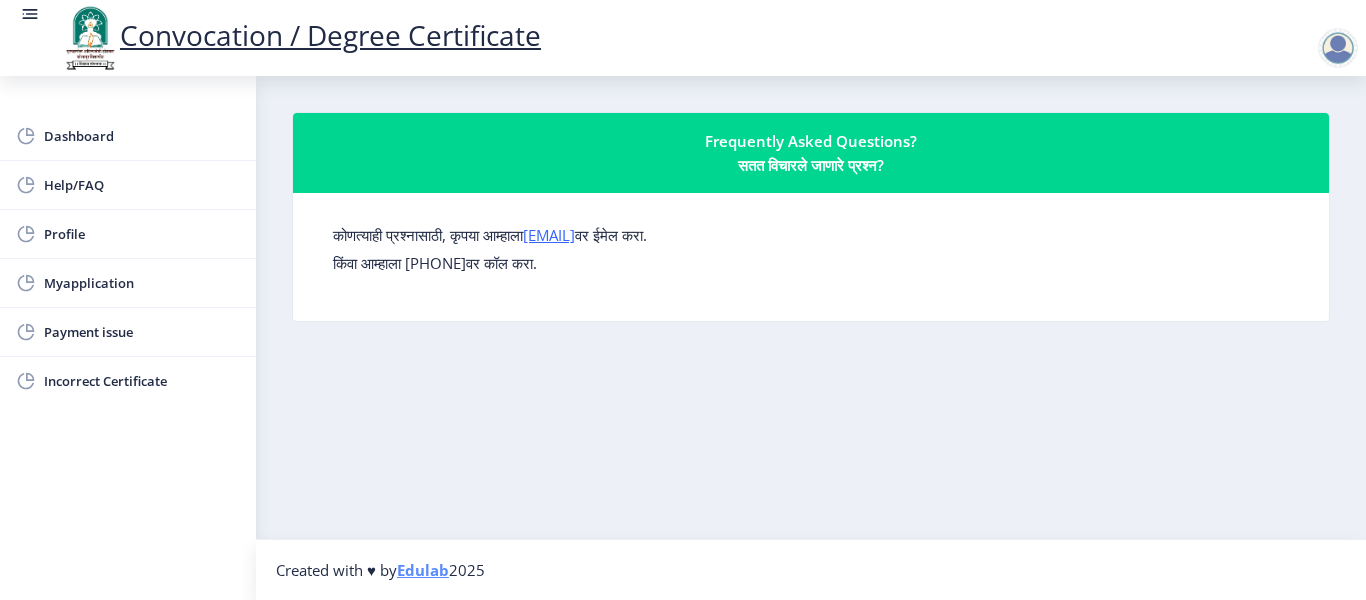 click on "कोणत्याही प्रश्नासाठी, कृपया आम्हाला  [EMAIL]  वर ईमेल करा. किंवा आम्हाला [PHONE]वर कॉल करा." 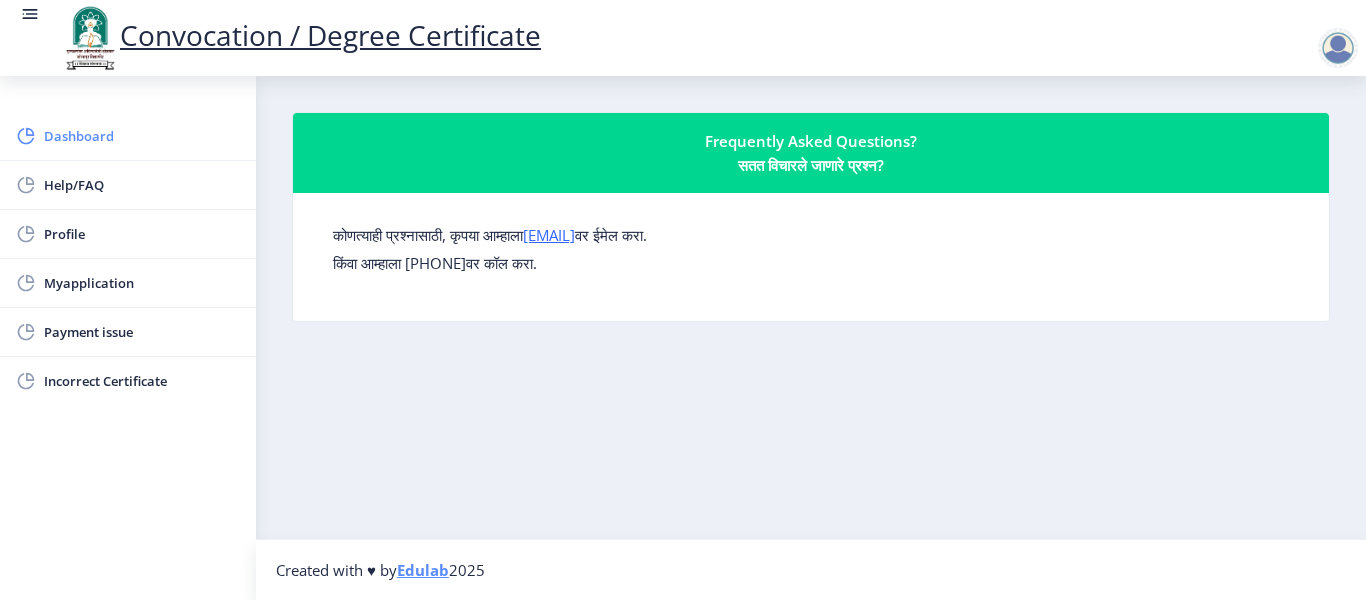 click on "Dashboard" 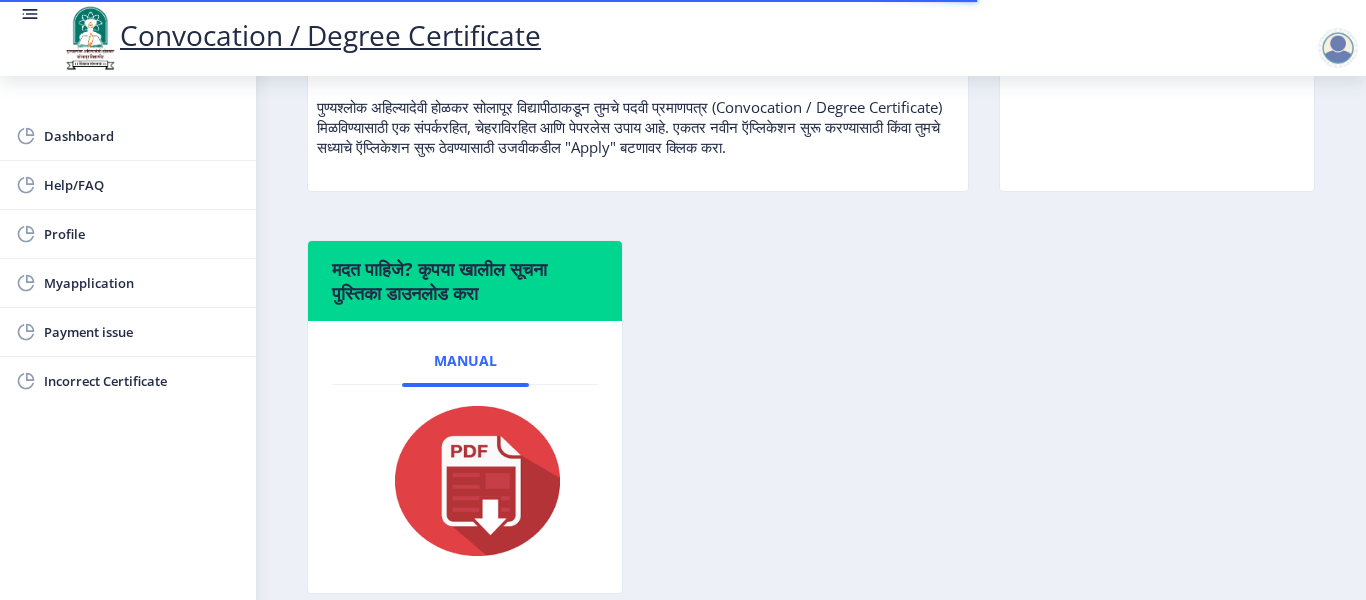 scroll, scrollTop: 300, scrollLeft: 0, axis: vertical 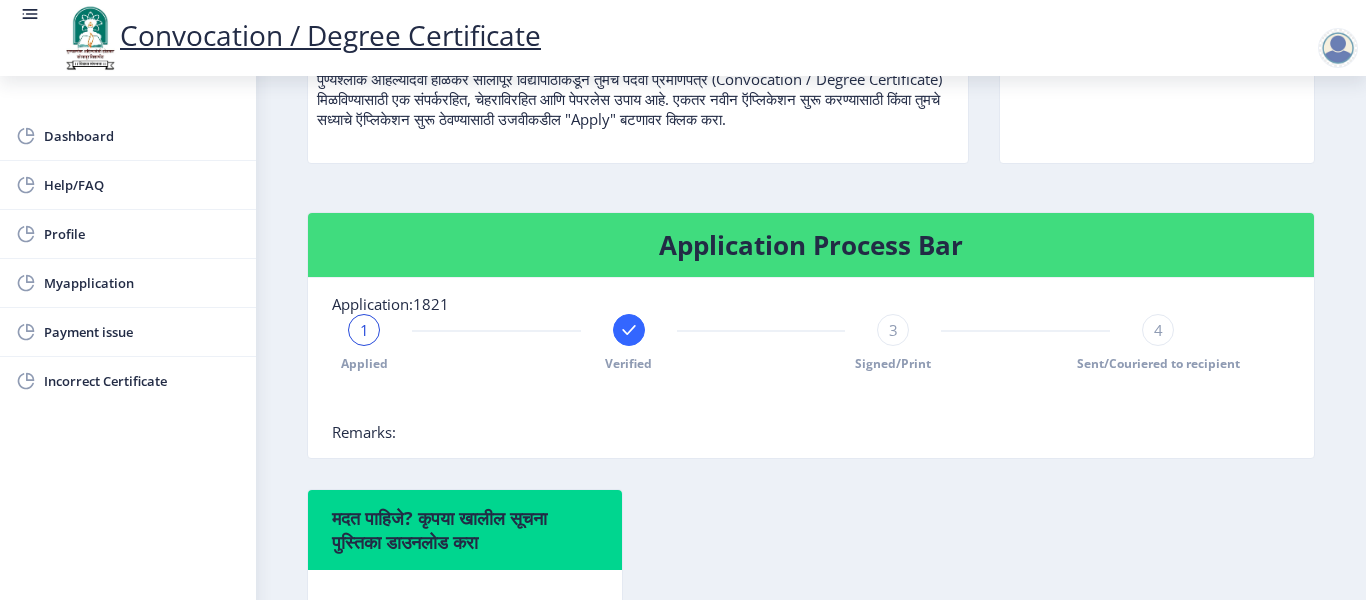 click on "3" 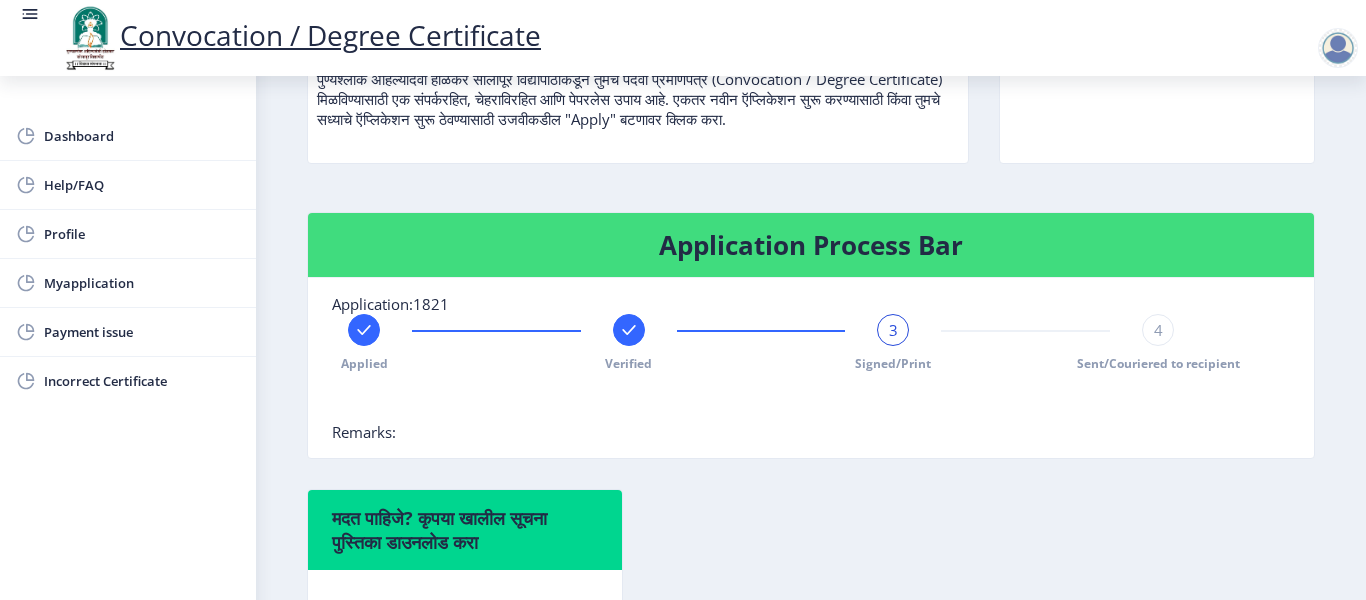 click on "4" 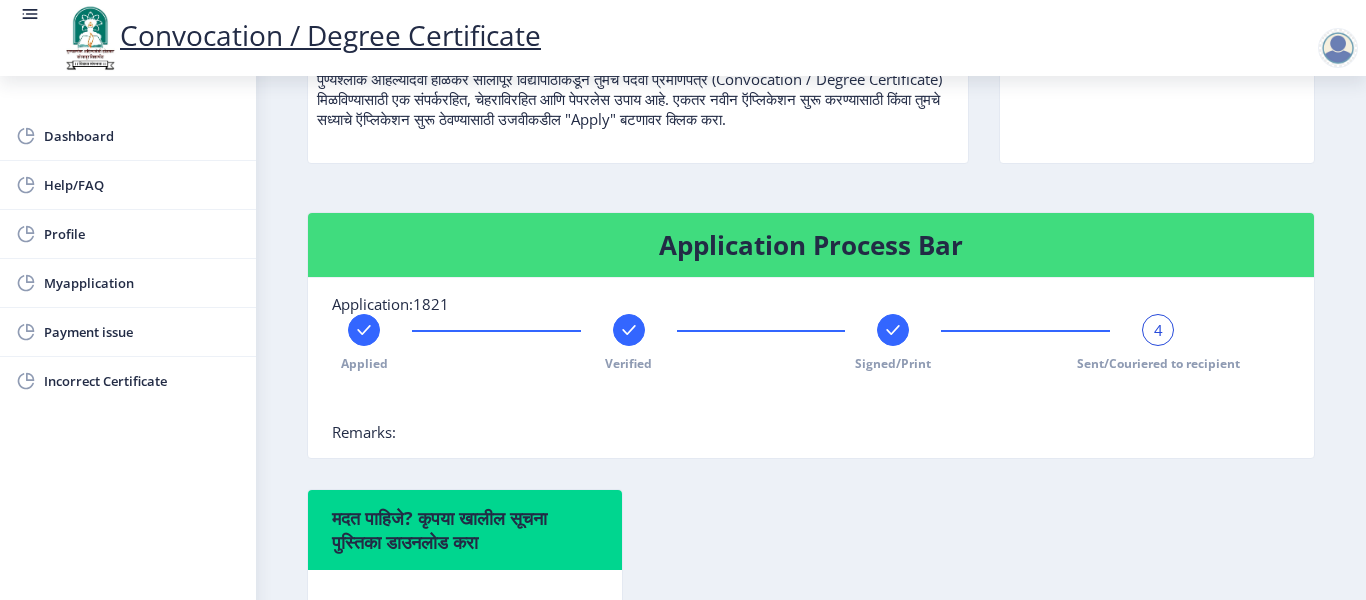 click 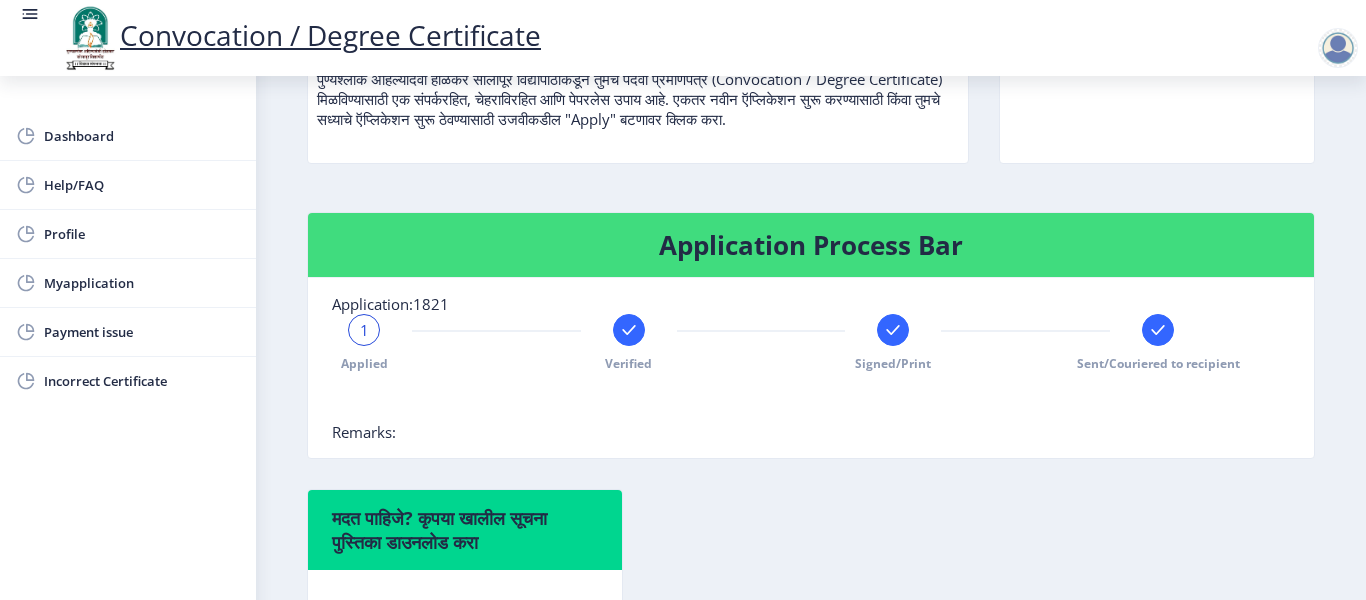 click 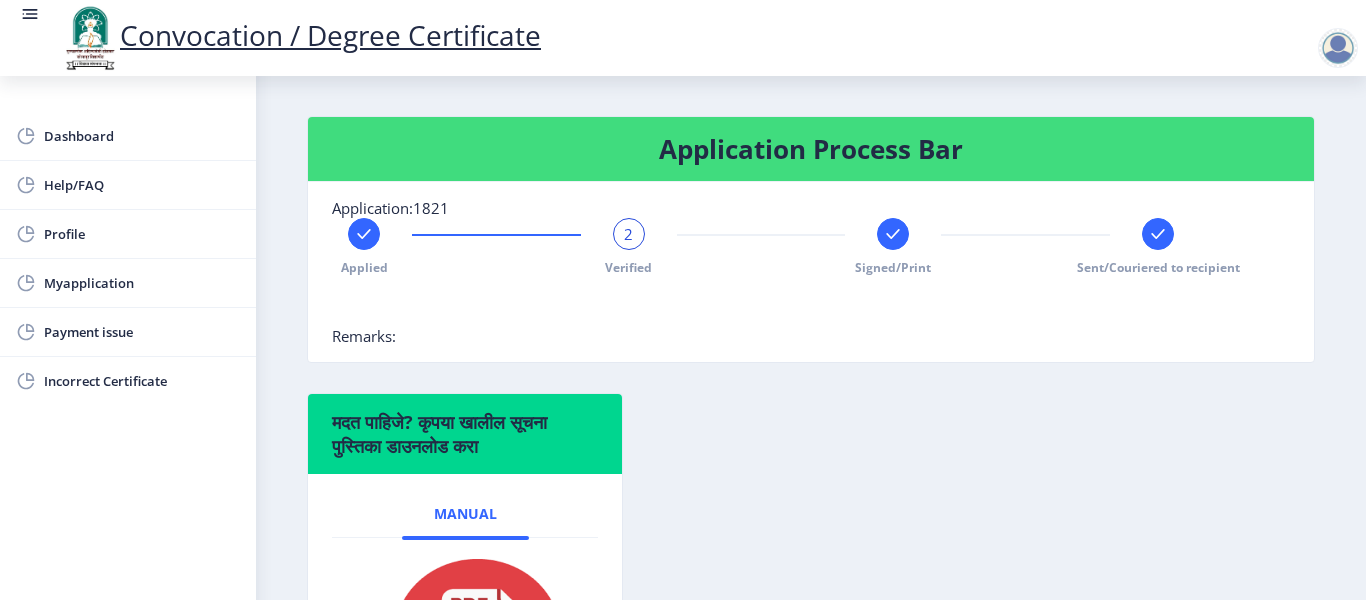 scroll, scrollTop: 600, scrollLeft: 0, axis: vertical 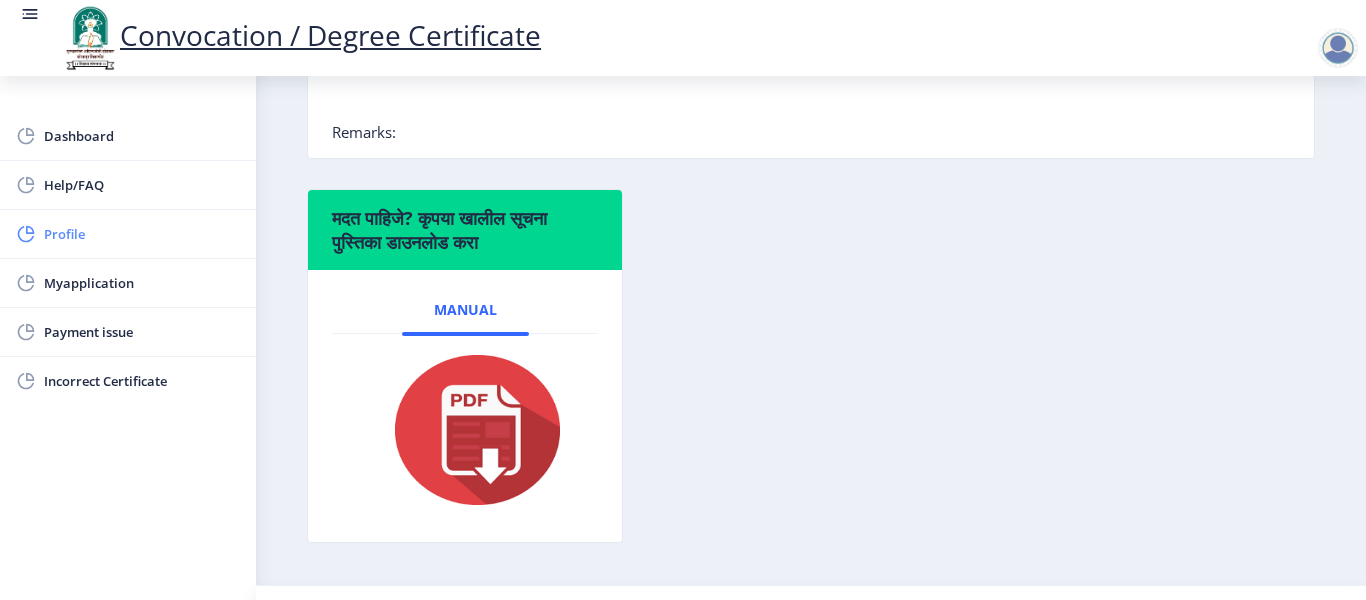 click on "Profile" 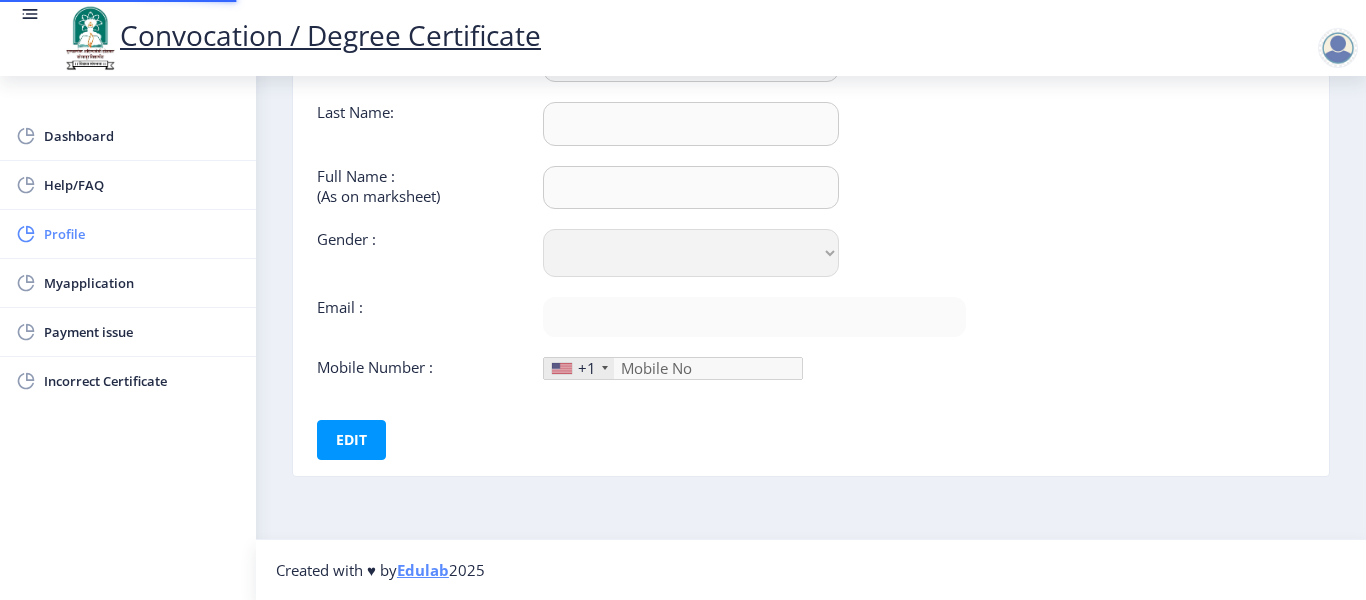 scroll, scrollTop: 0, scrollLeft: 0, axis: both 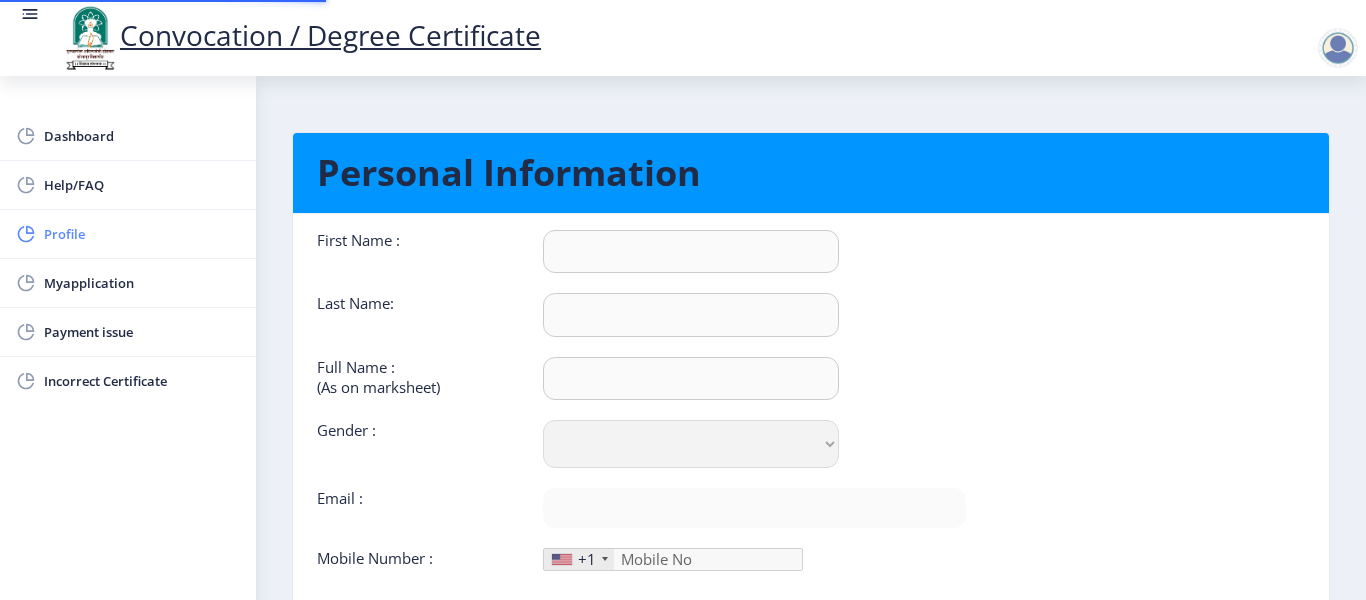 type on "[FIRST]" 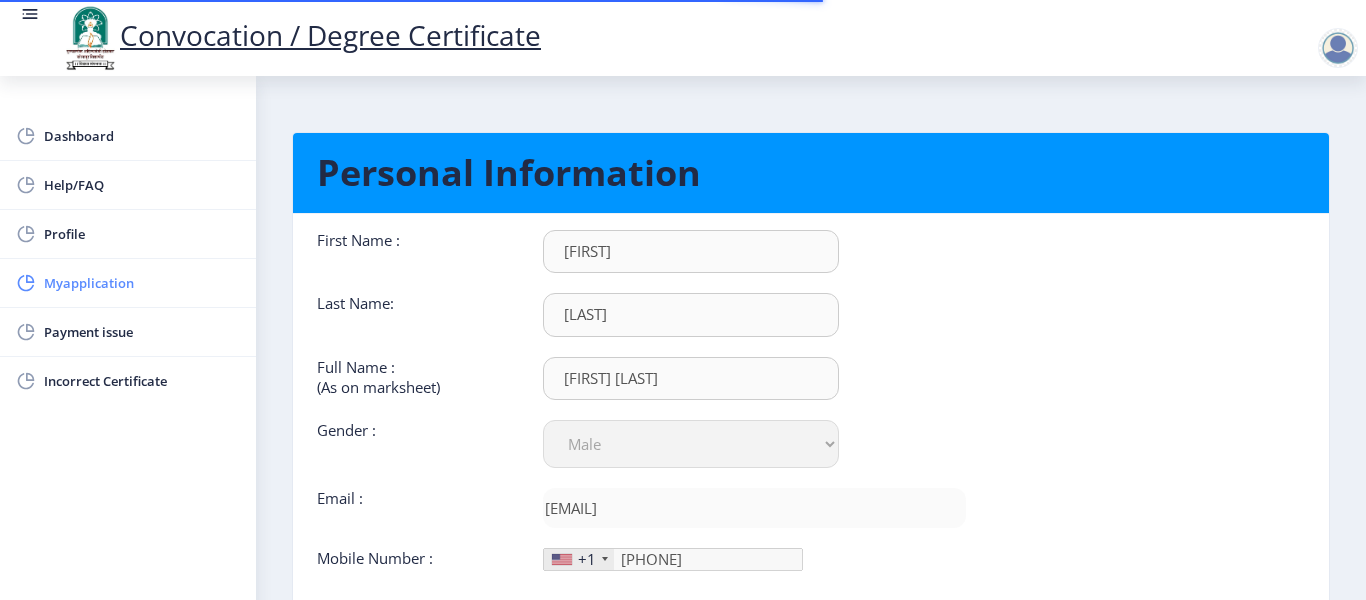 type on "[PHONE]" 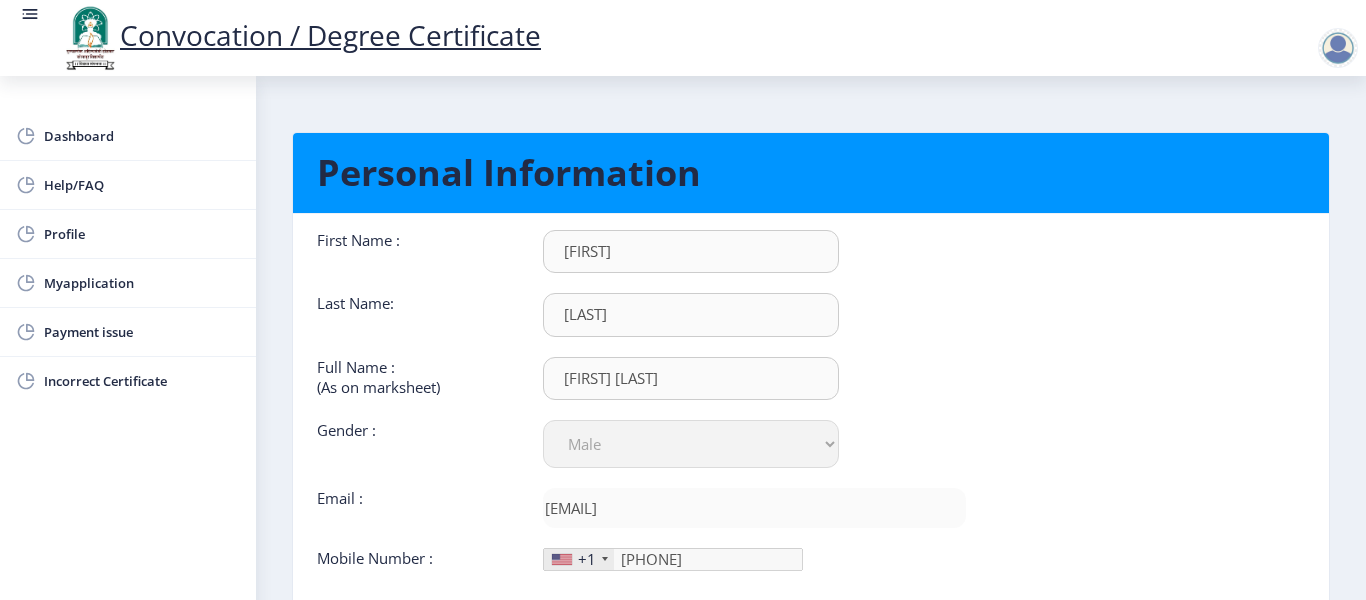 scroll, scrollTop: 191, scrollLeft: 0, axis: vertical 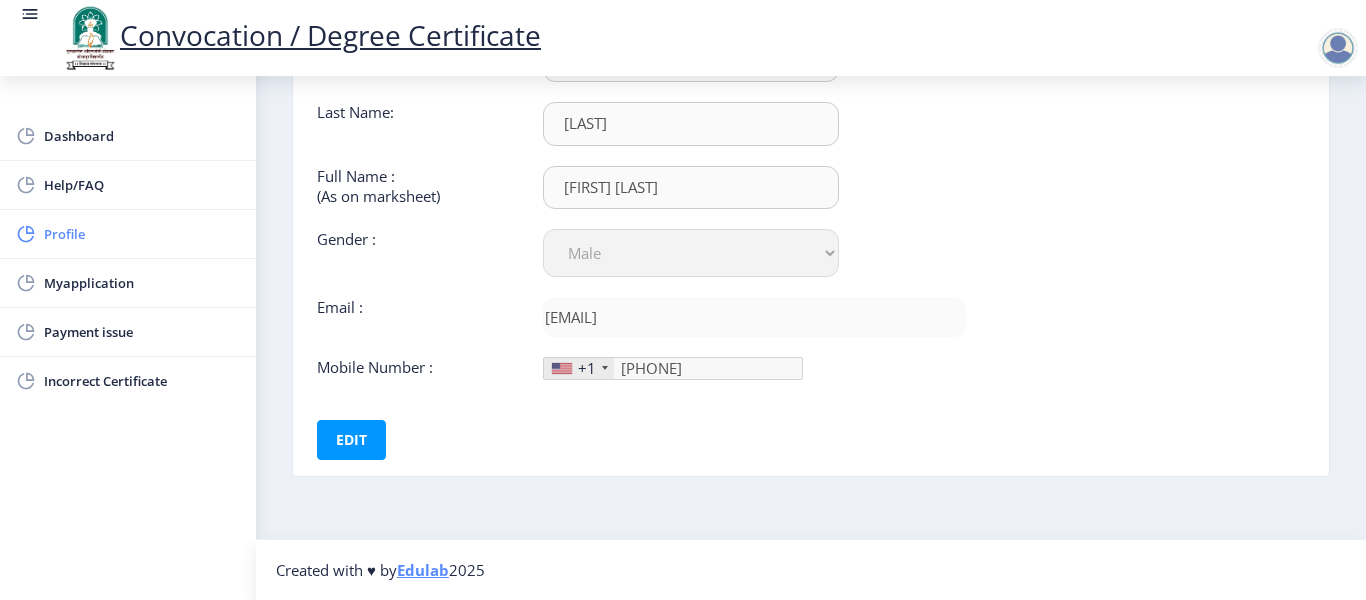 click on "Profile" 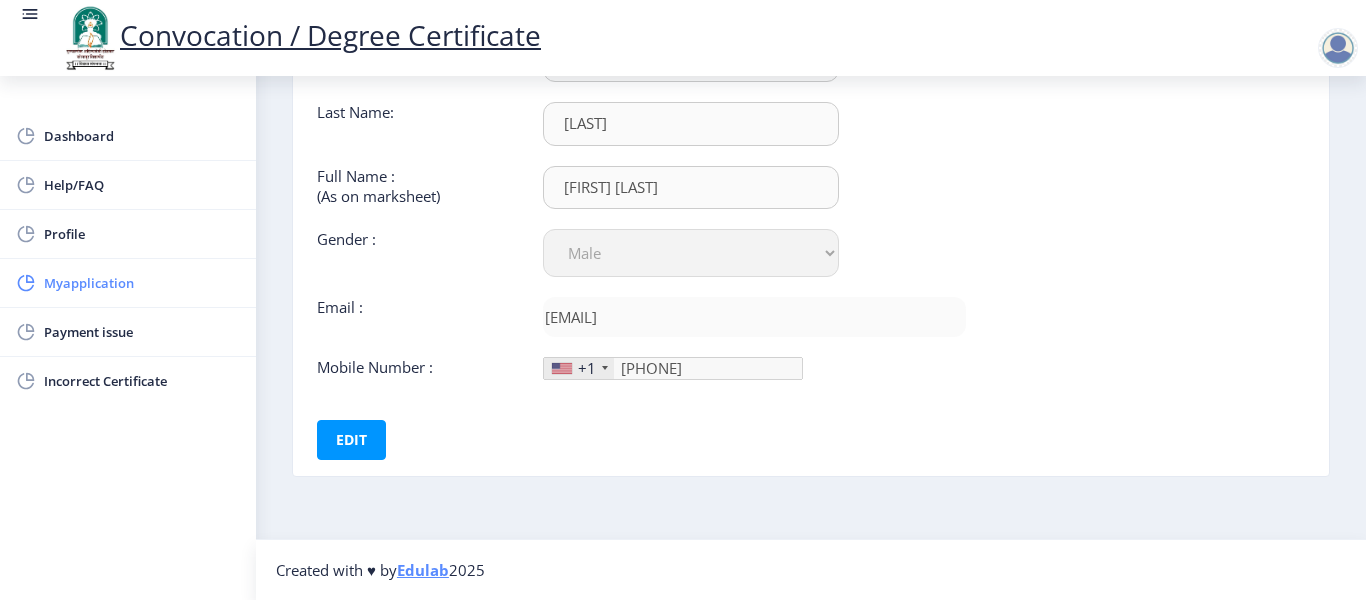 click on "Myapplication" 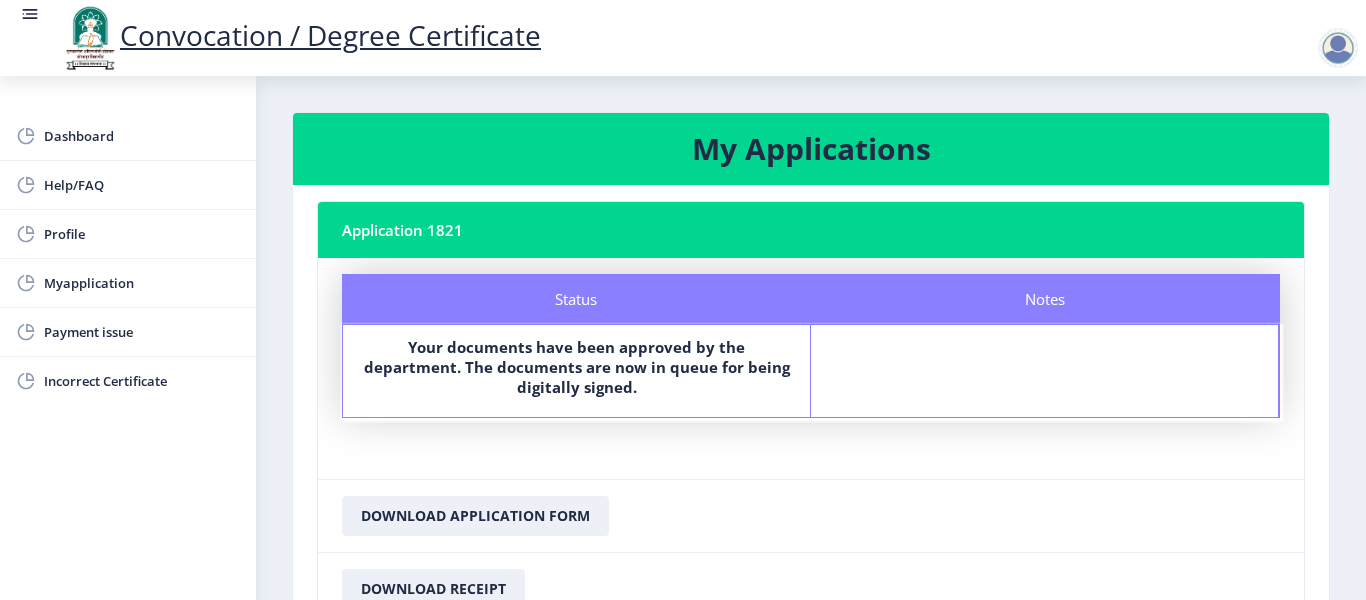 scroll, scrollTop: 100, scrollLeft: 0, axis: vertical 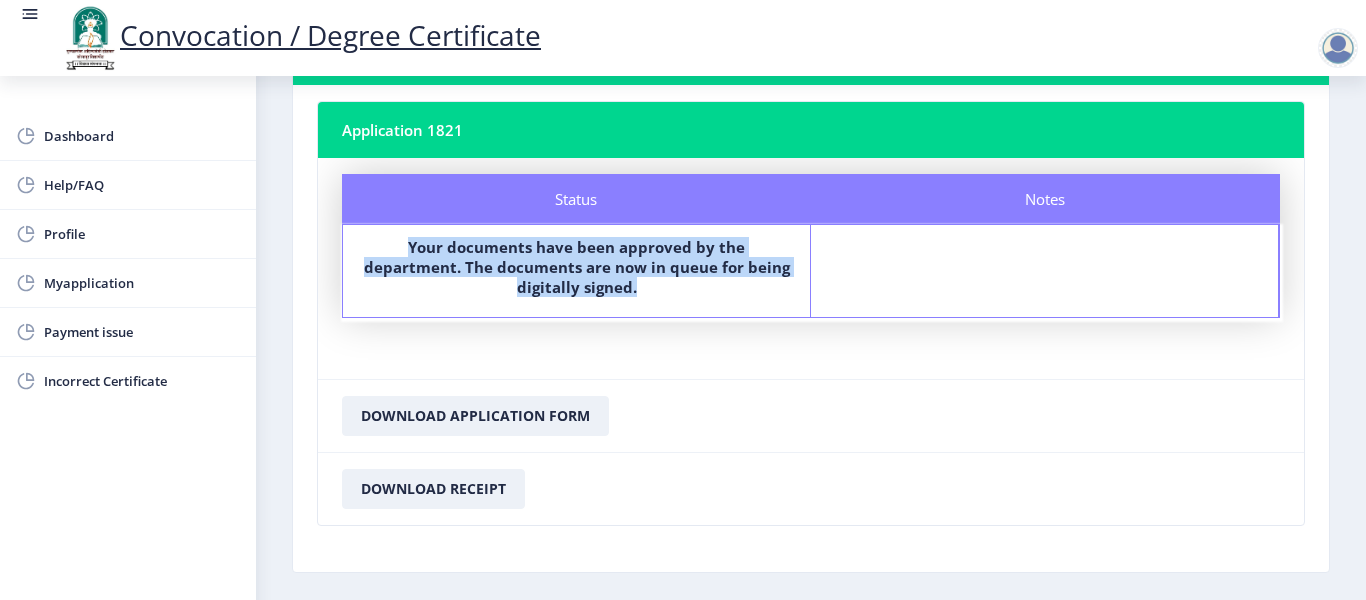 drag, startPoint x: 407, startPoint y: 242, endPoint x: 655, endPoint y: 303, distance: 255.39186 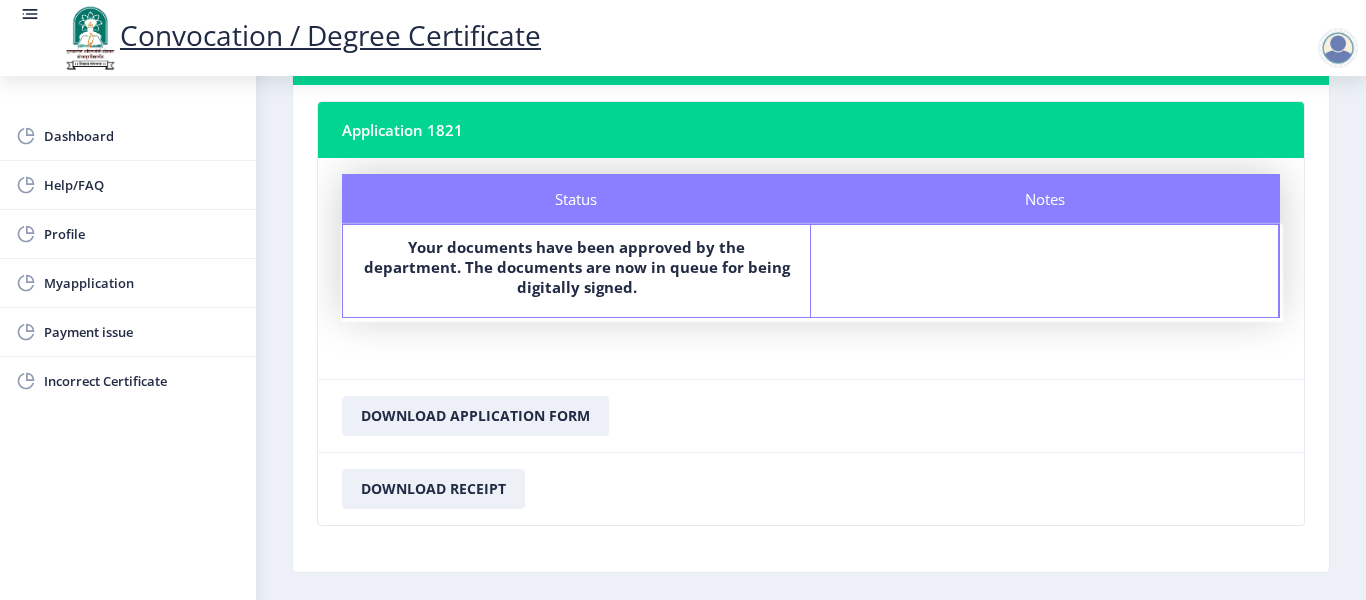 click on "Download Application Form" 